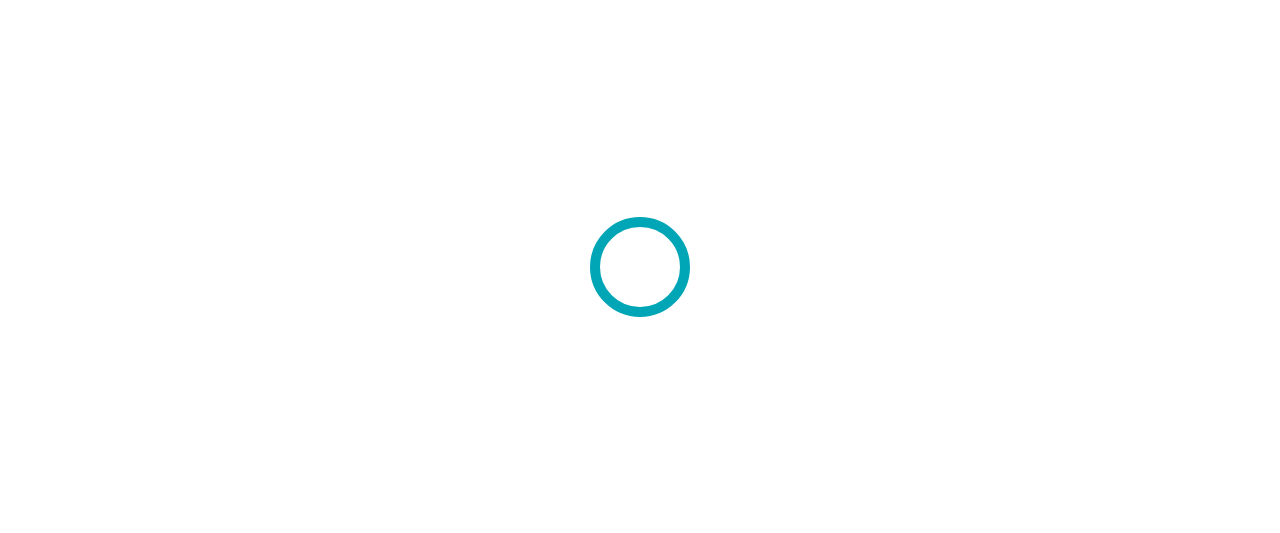 scroll, scrollTop: 0, scrollLeft: 0, axis: both 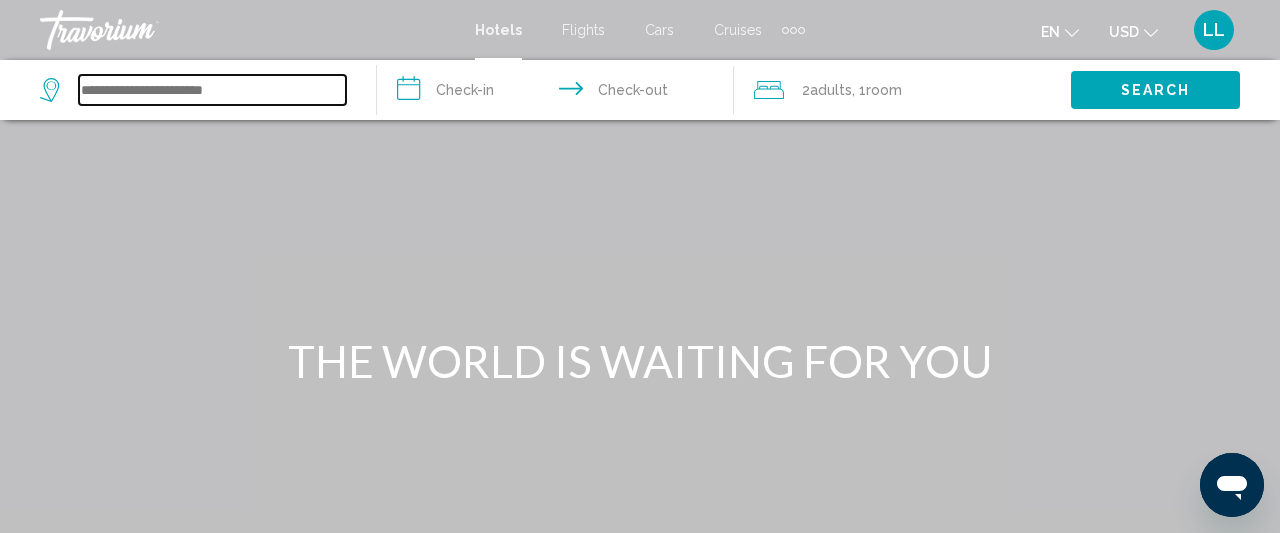 click at bounding box center [212, 90] 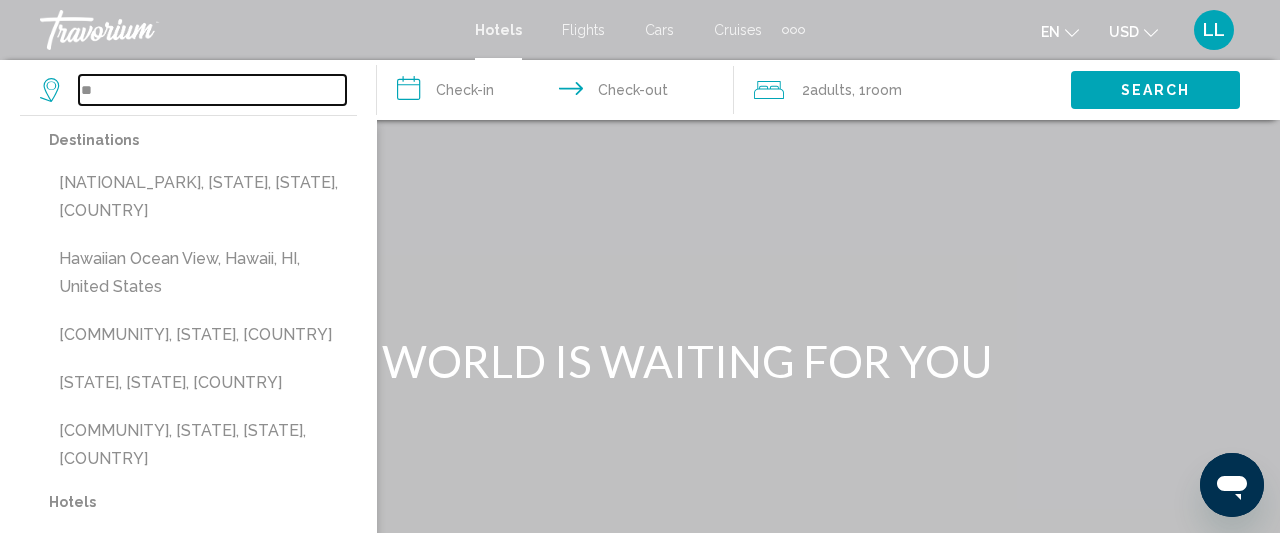 type on "*" 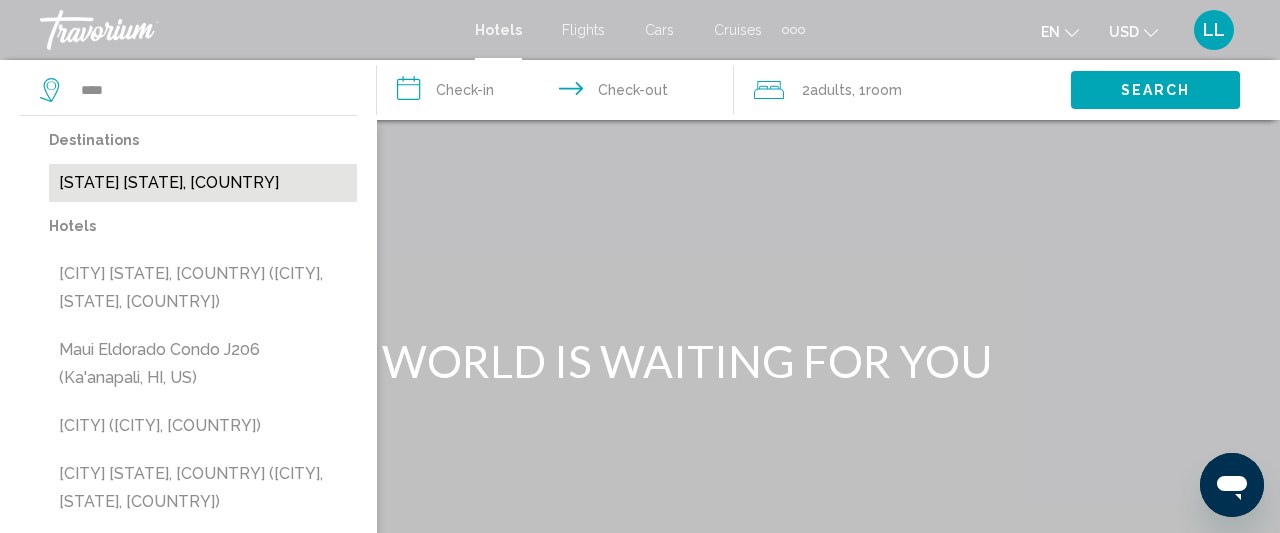 click on "[CITY], [STATE], [COUNTRY]" at bounding box center [203, 183] 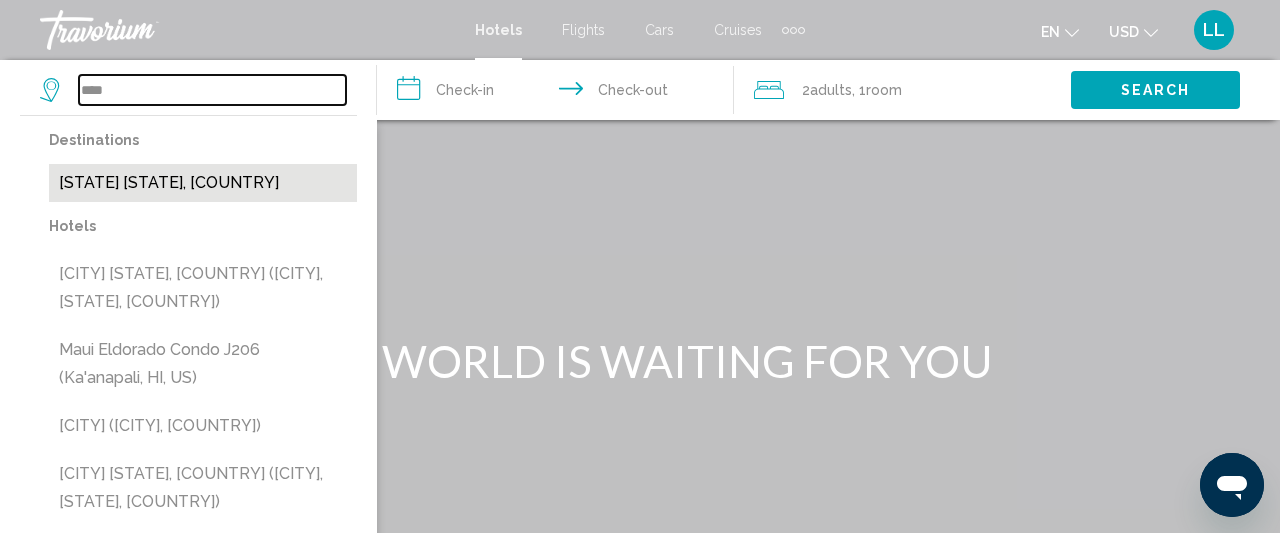 type on "**********" 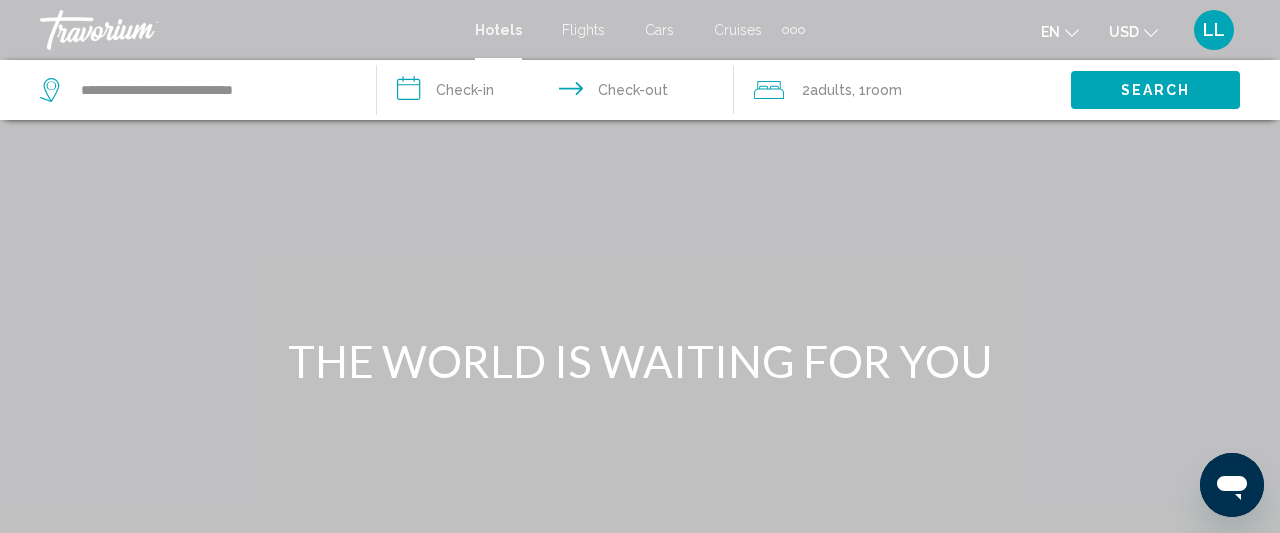 click on "**********" at bounding box center (559, 93) 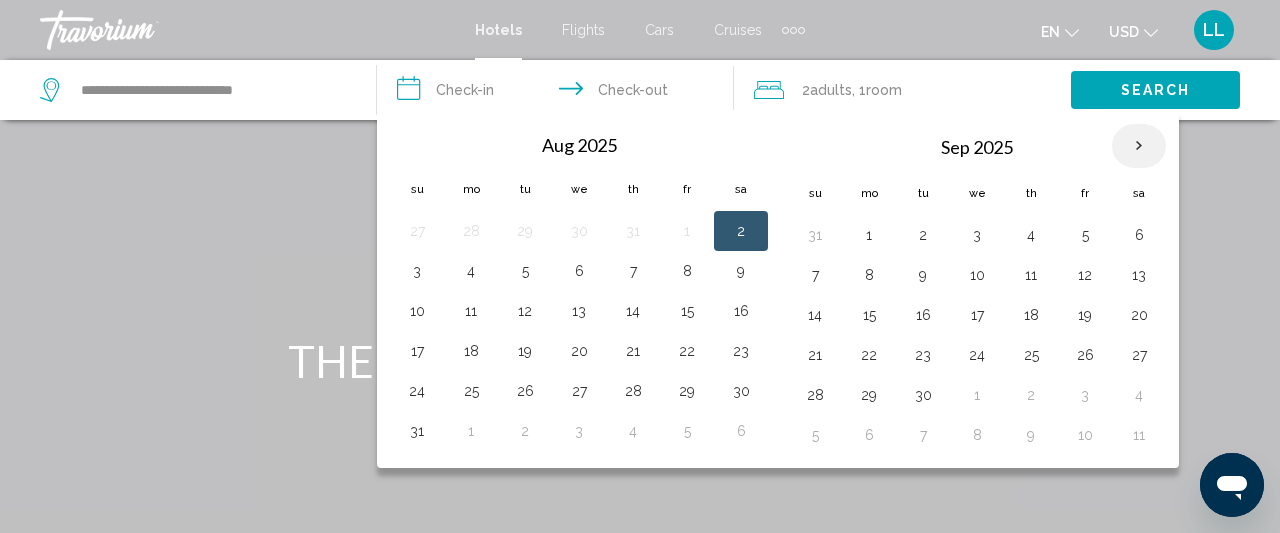 click at bounding box center [1139, 146] 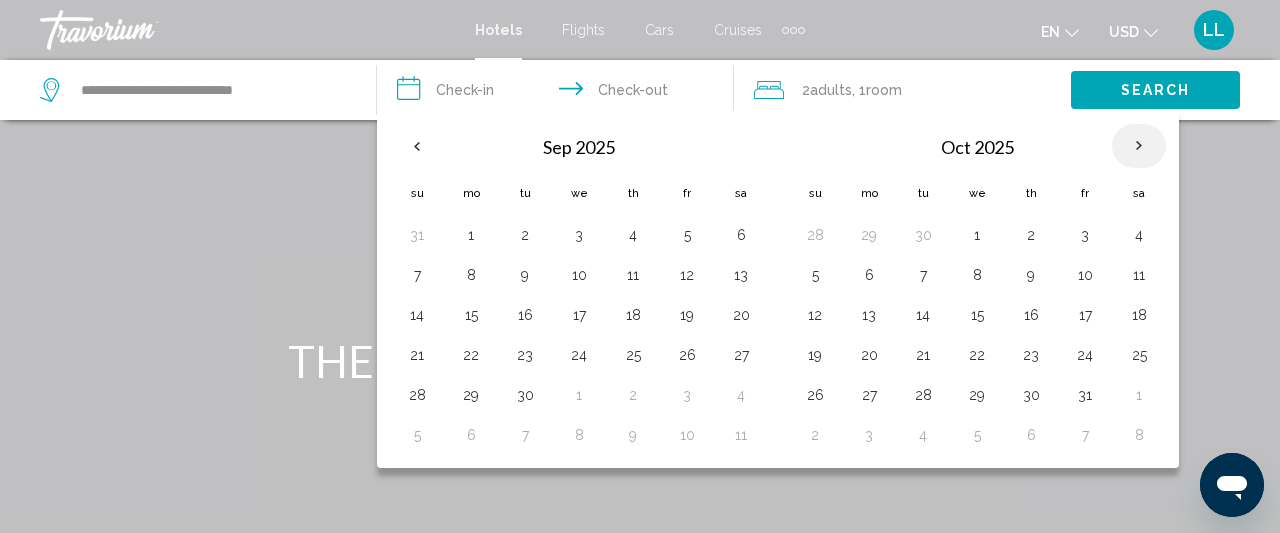 click at bounding box center (1139, 146) 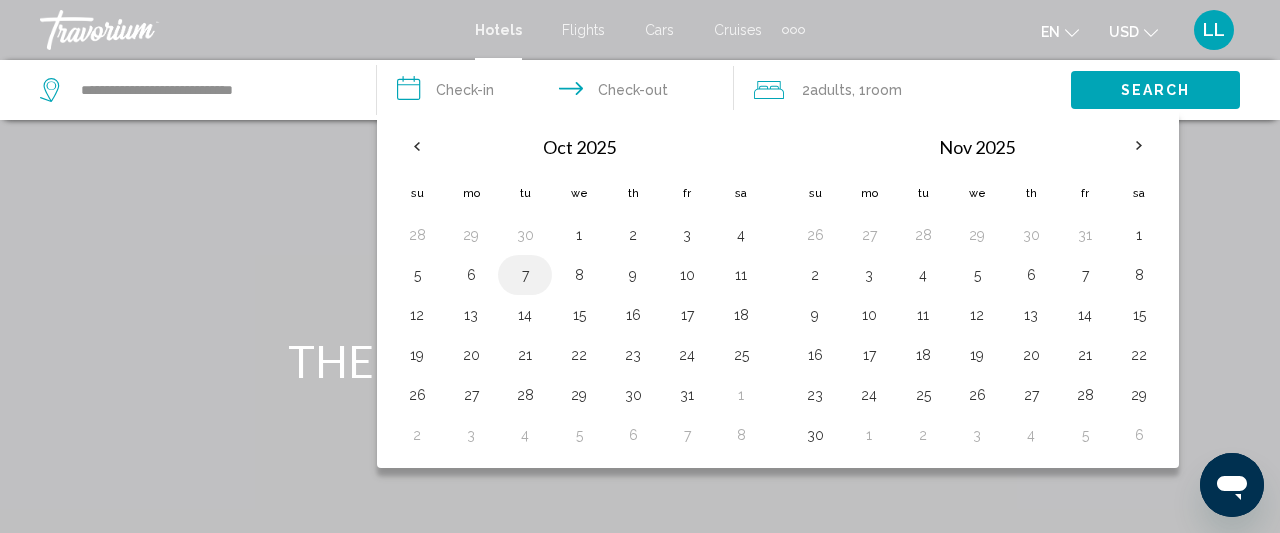 click on "7" at bounding box center (525, 275) 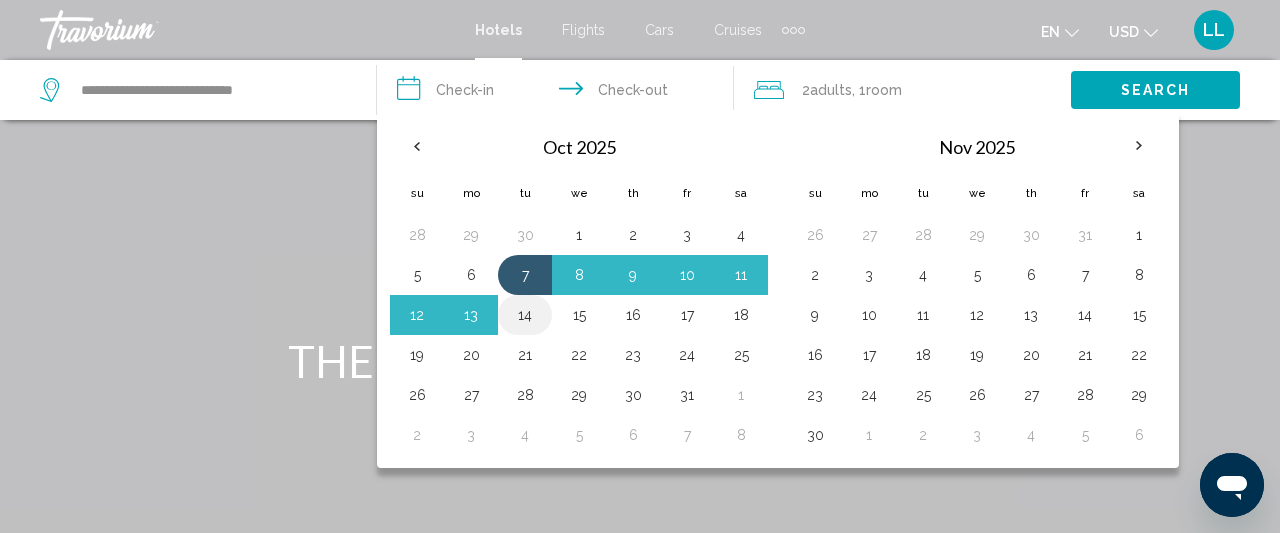 click on "14" at bounding box center [525, 315] 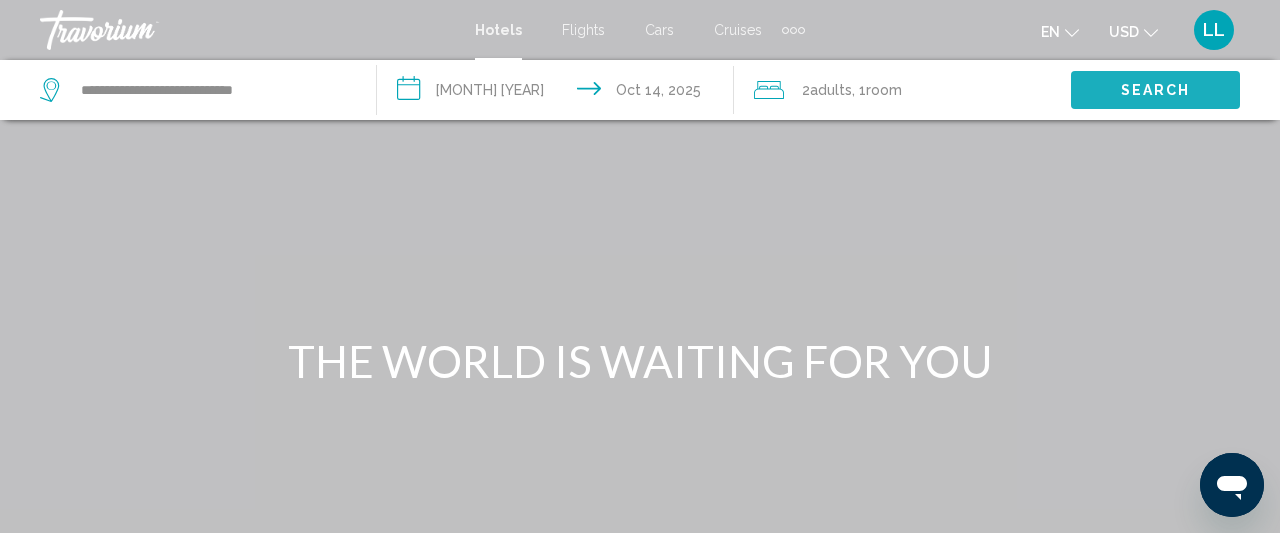click on "Search" at bounding box center (1155, 89) 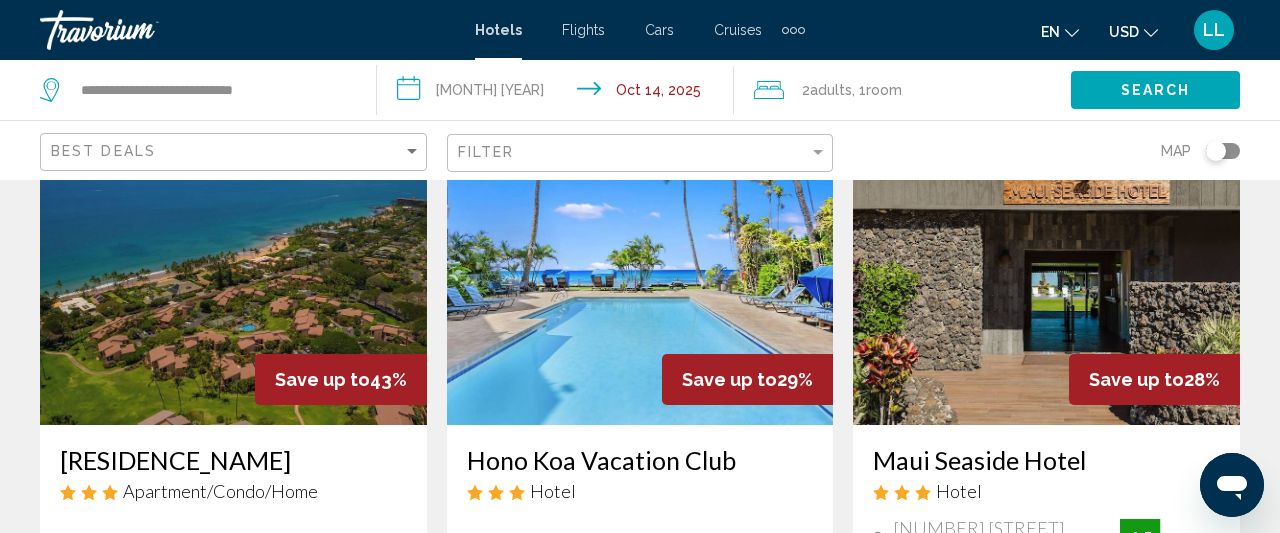 scroll, scrollTop: 149, scrollLeft: 0, axis: vertical 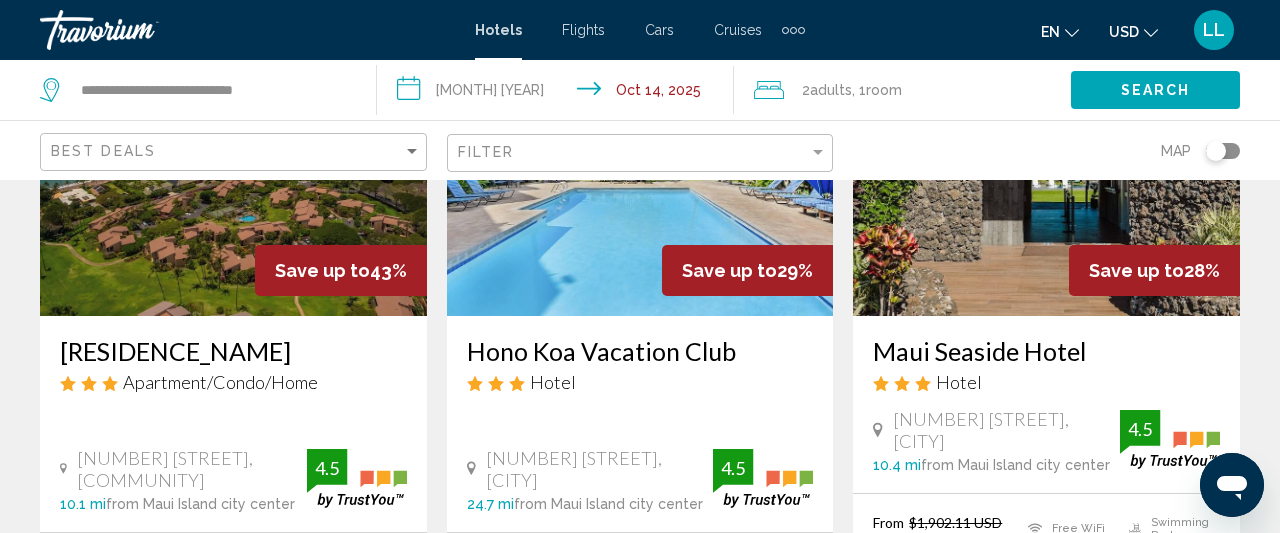 click at bounding box center (233, 156) 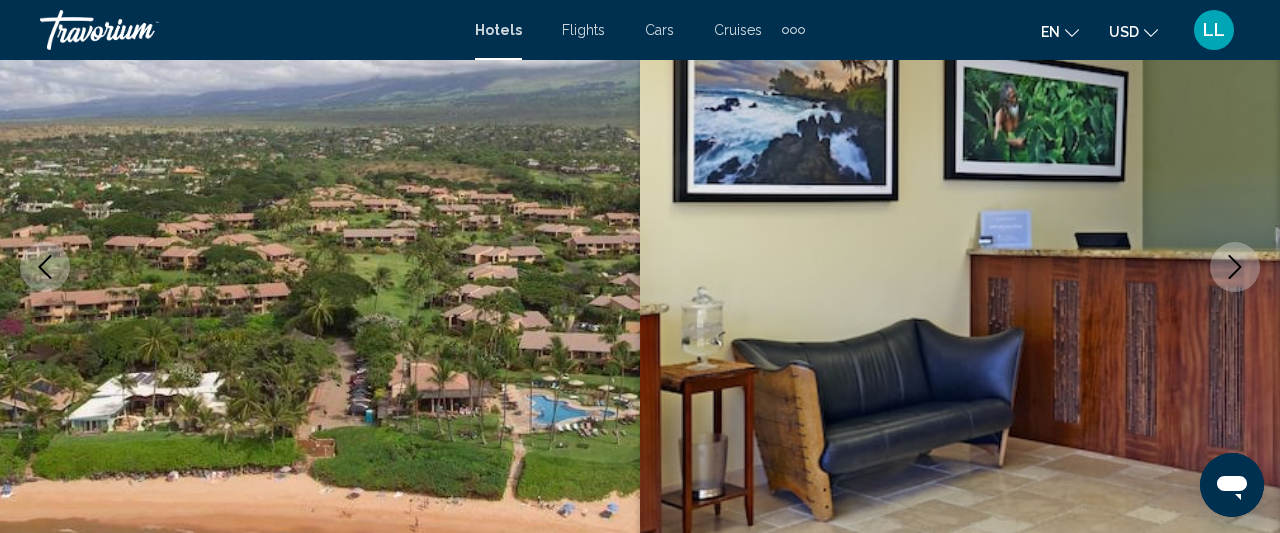 click at bounding box center (320, 267) 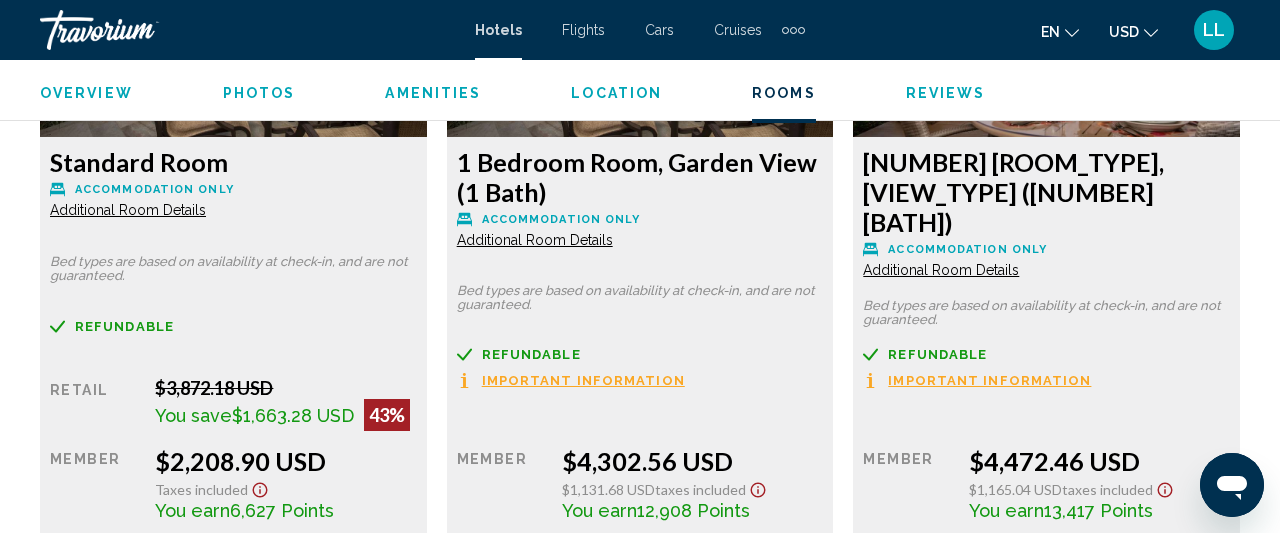 scroll, scrollTop: 3302, scrollLeft: 0, axis: vertical 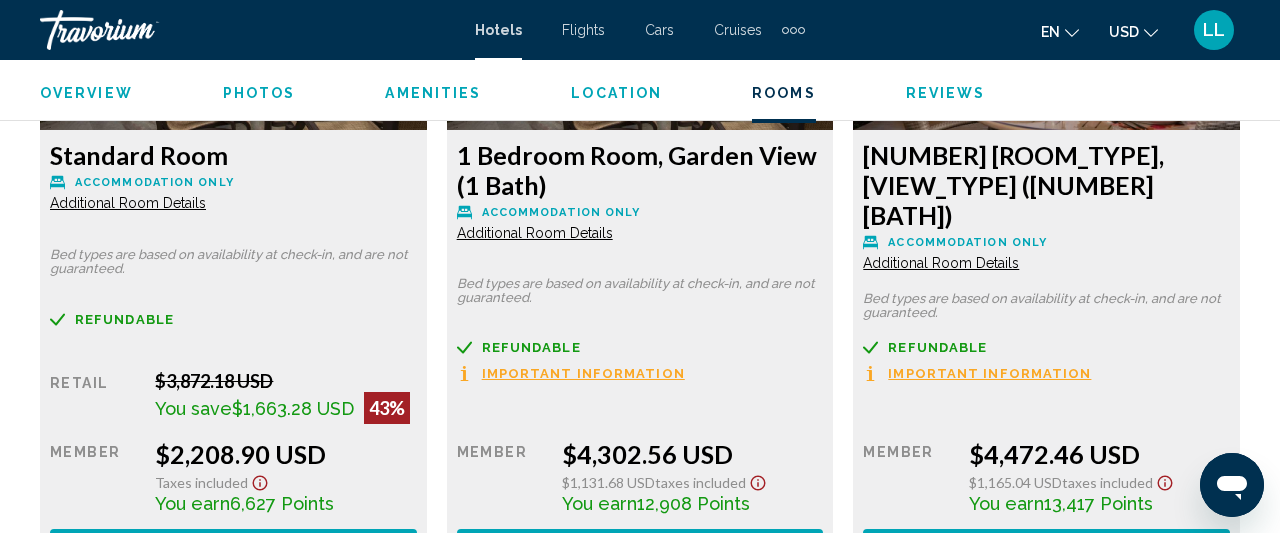 click on "Cruises" at bounding box center (738, 30) 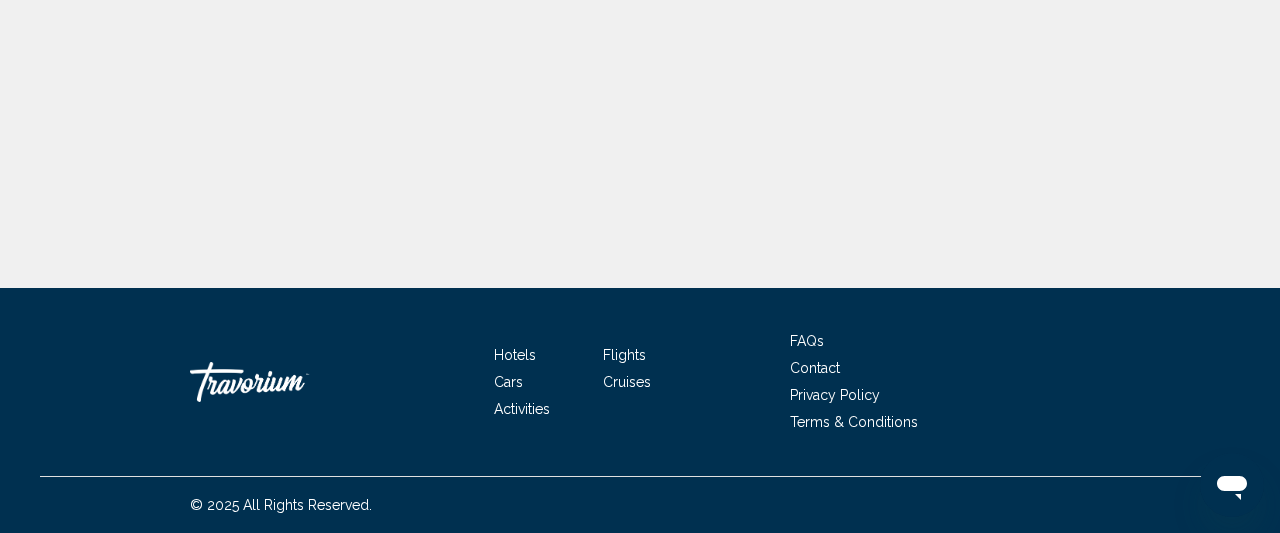 scroll, scrollTop: 0, scrollLeft: 0, axis: both 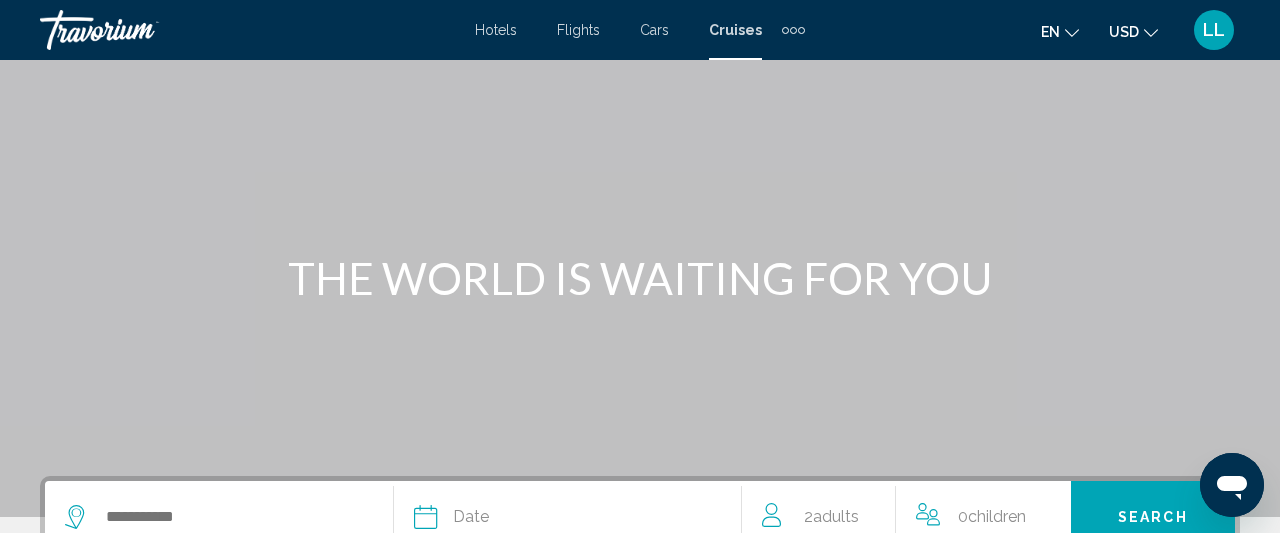 click at bounding box center (801, 30) 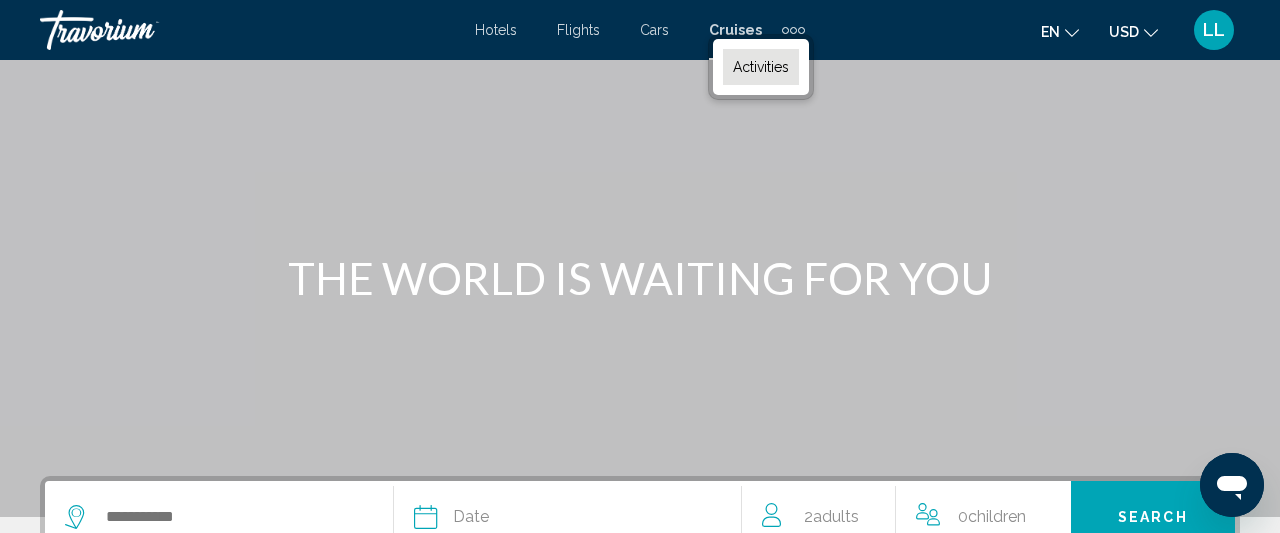 click on "Activities" at bounding box center (761, 67) 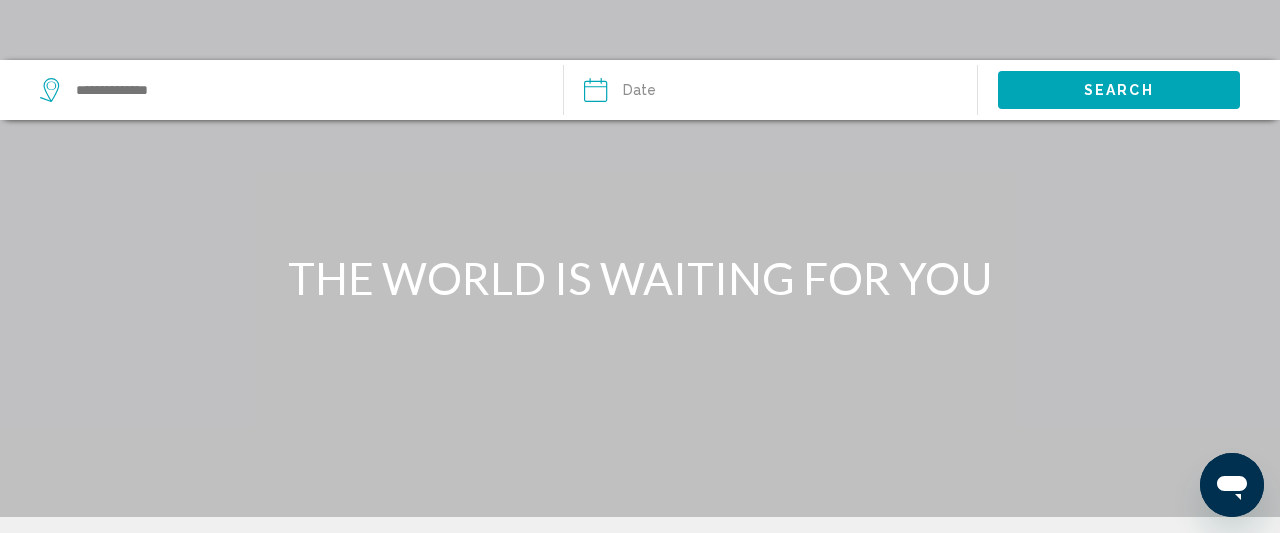 scroll, scrollTop: 0, scrollLeft: 0, axis: both 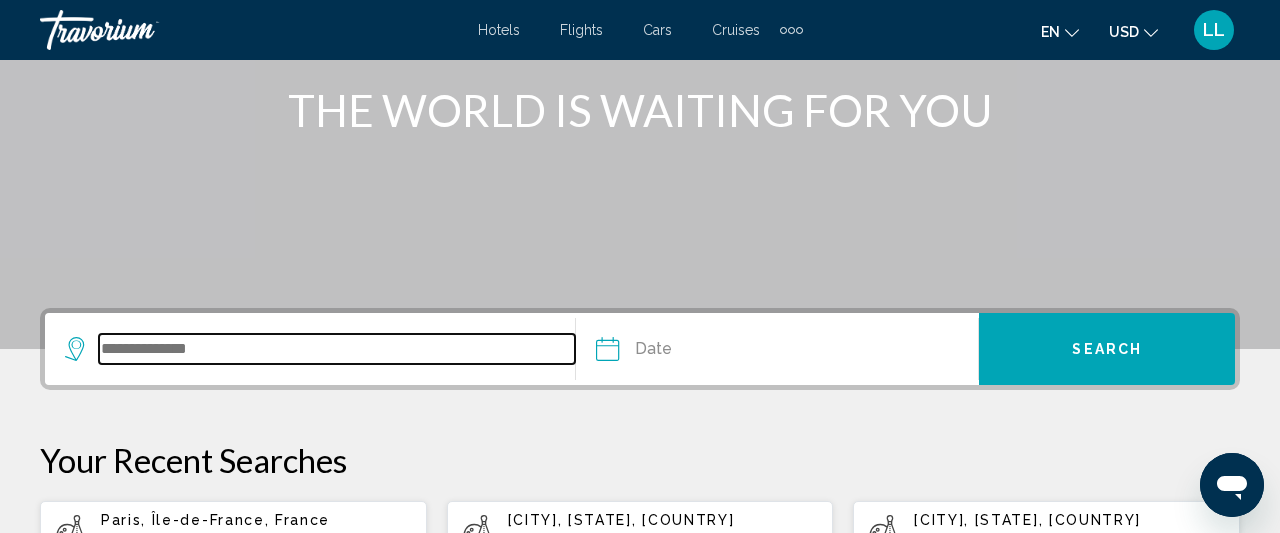 click at bounding box center (337, 349) 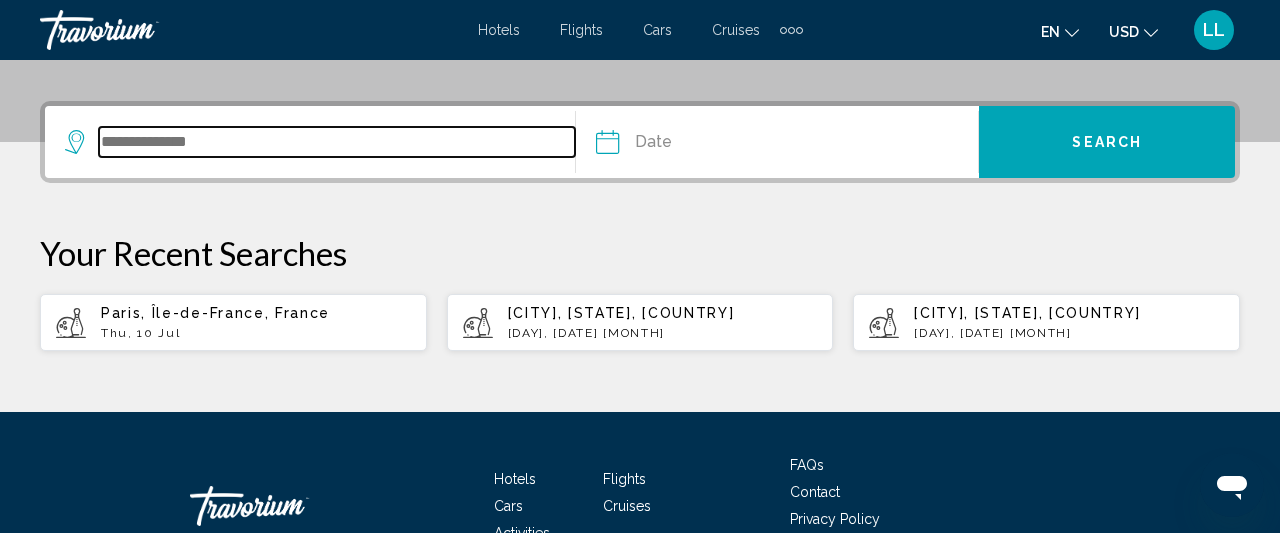 scroll, scrollTop: 494, scrollLeft: 0, axis: vertical 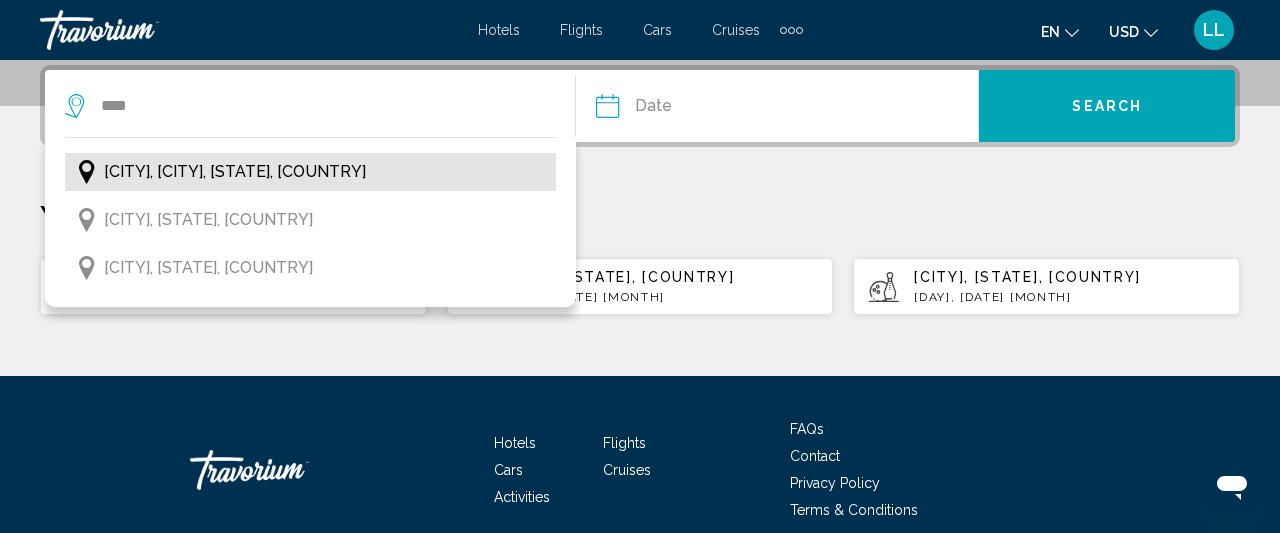 click on "Kihei, Maui, Hawaii, USA" at bounding box center (235, 172) 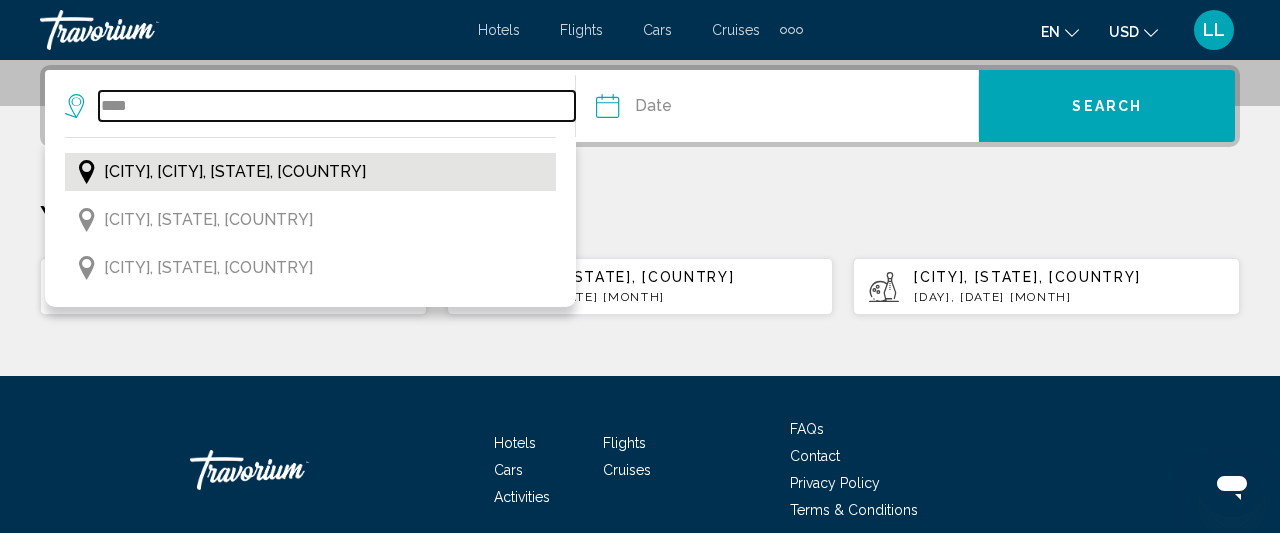 type on "**********" 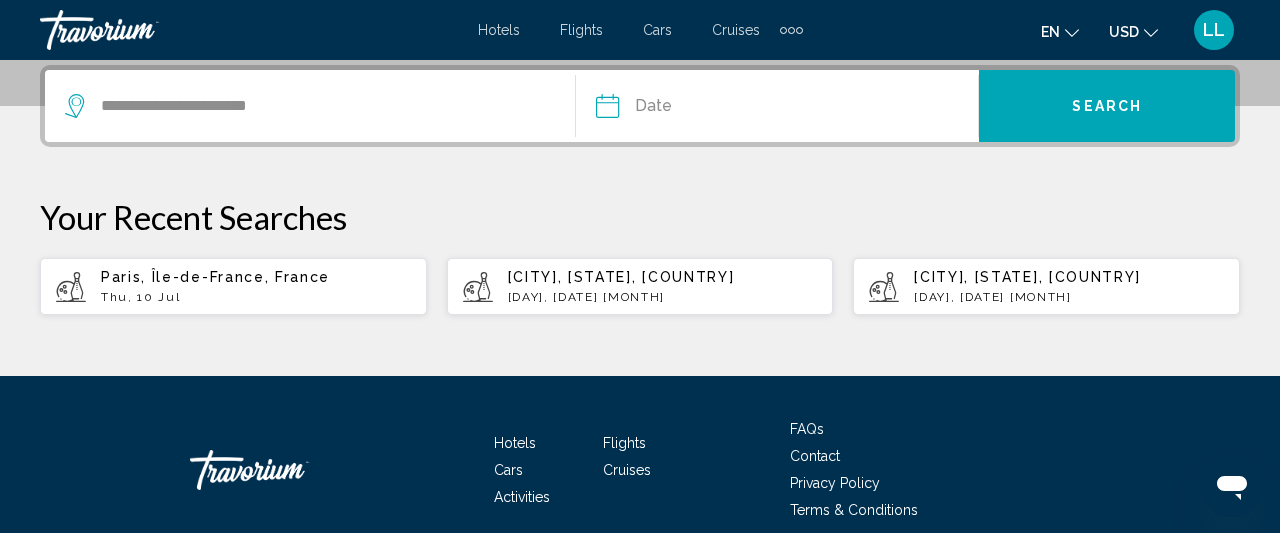 click at bounding box center [690, 109] 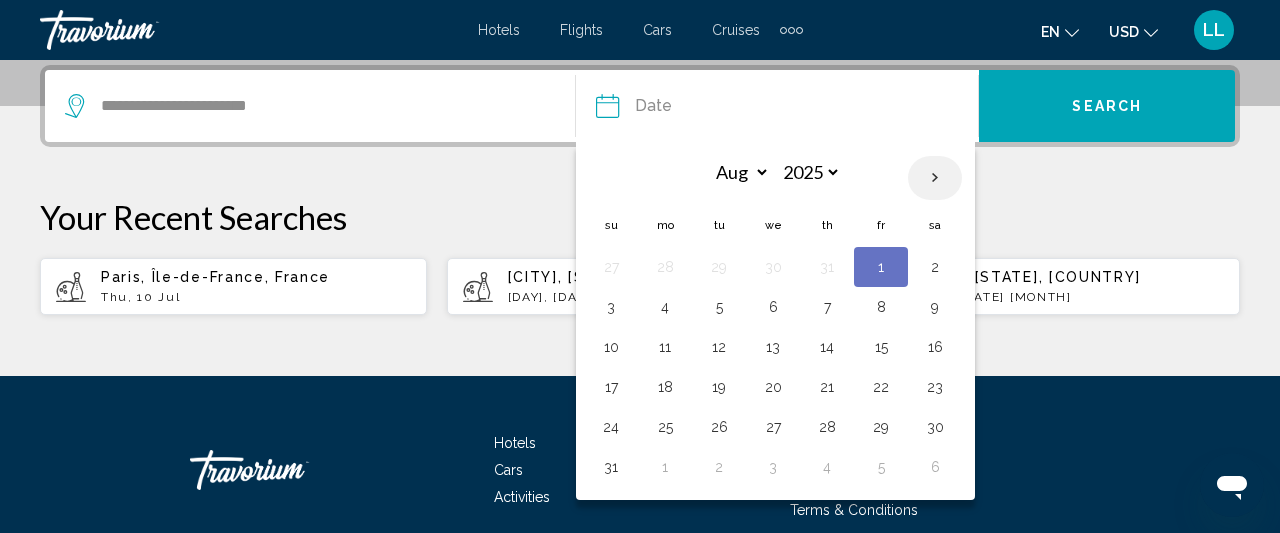 click at bounding box center [935, 178] 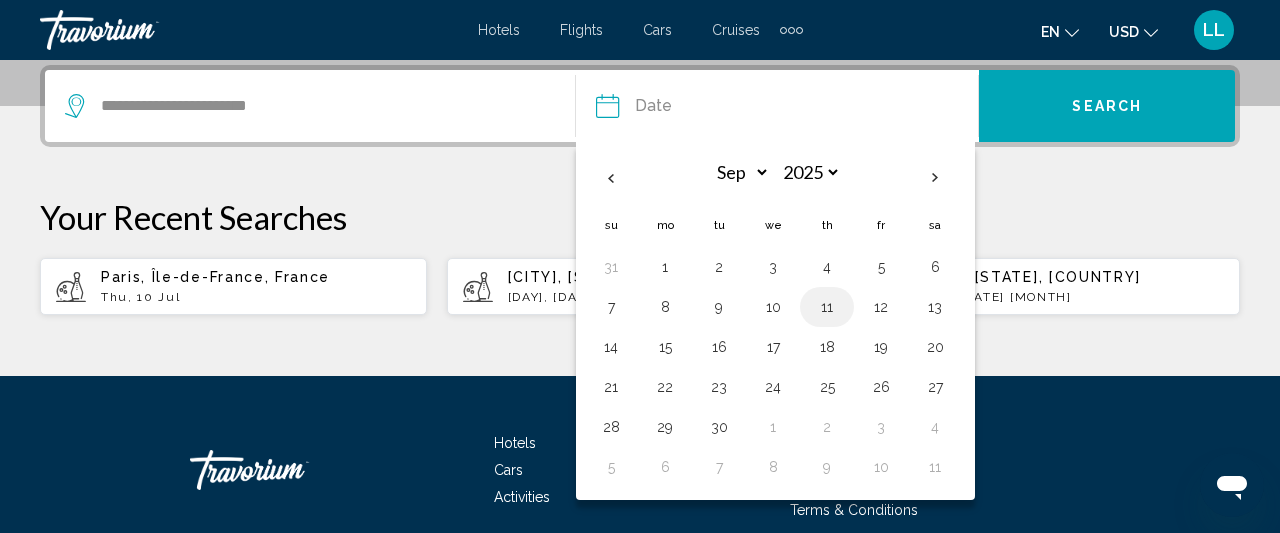 click on "11" at bounding box center [827, 307] 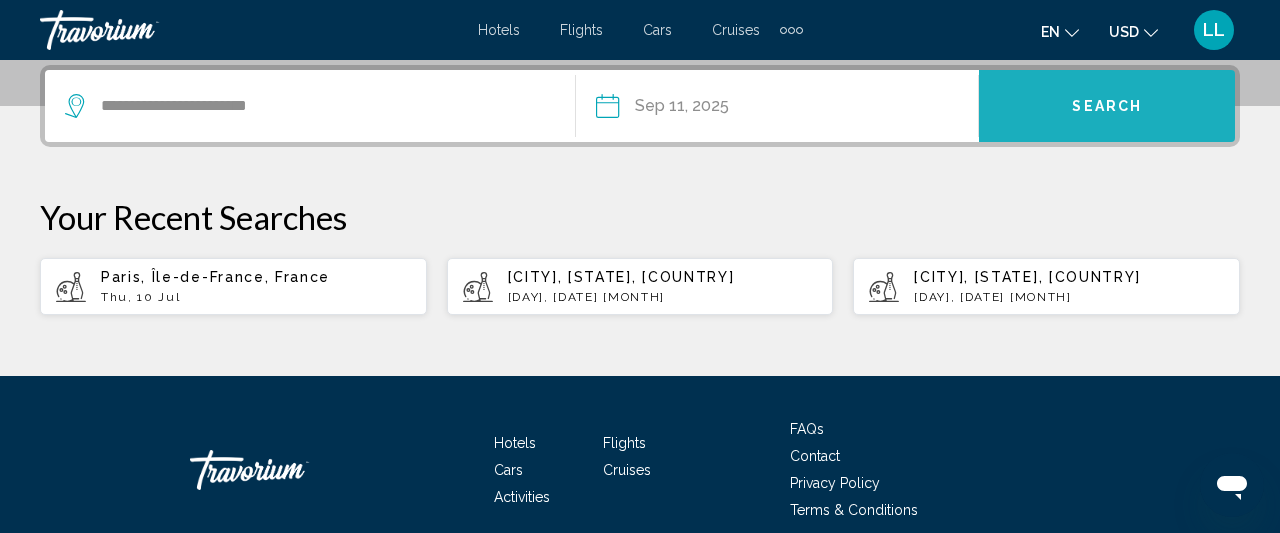 click on "Search" at bounding box center [1107, 106] 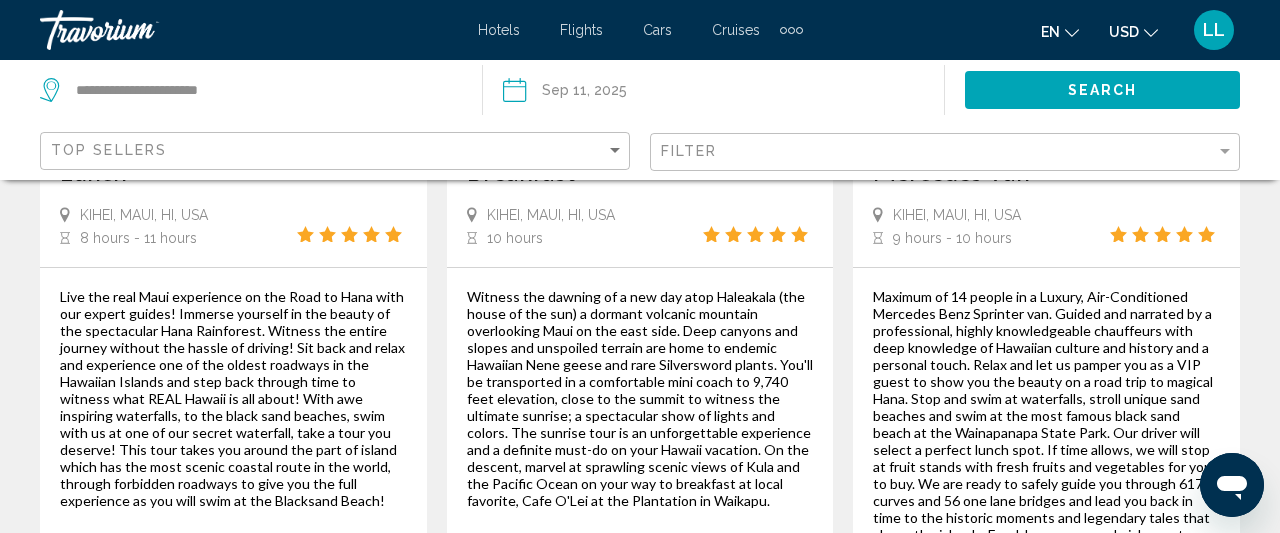 scroll, scrollTop: 0, scrollLeft: 0, axis: both 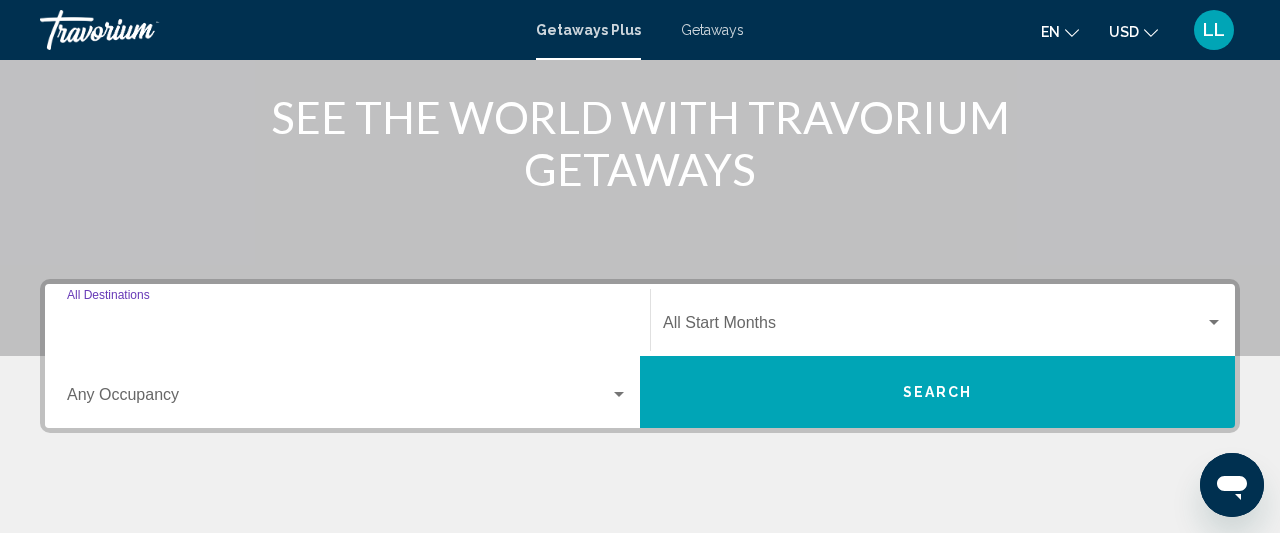 click on "Destination All Destinations" at bounding box center (347, 327) 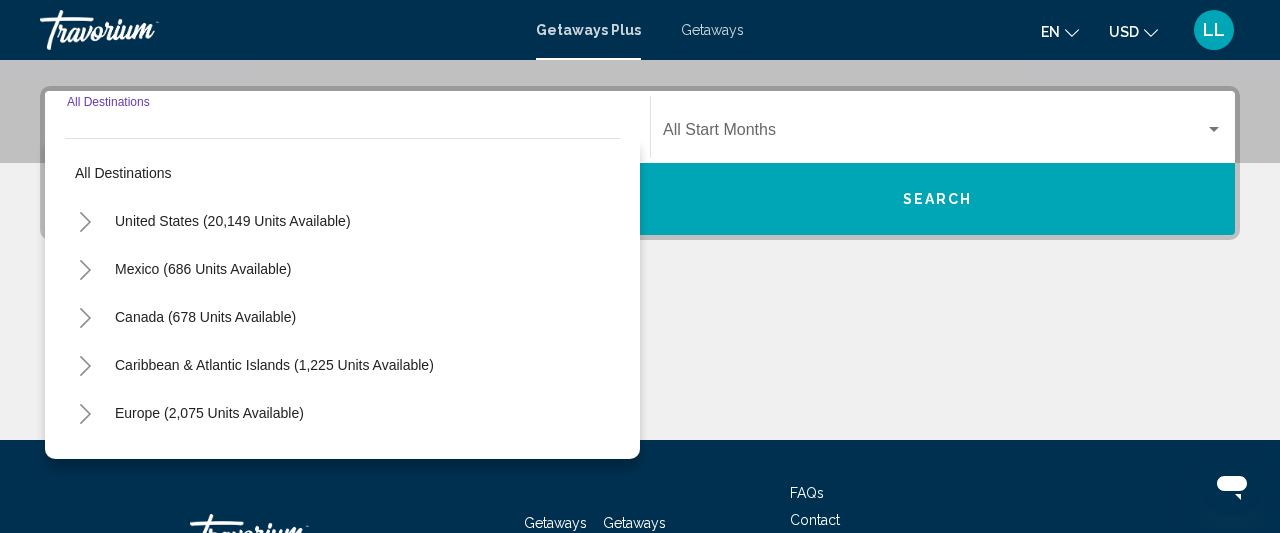 scroll, scrollTop: 458, scrollLeft: 0, axis: vertical 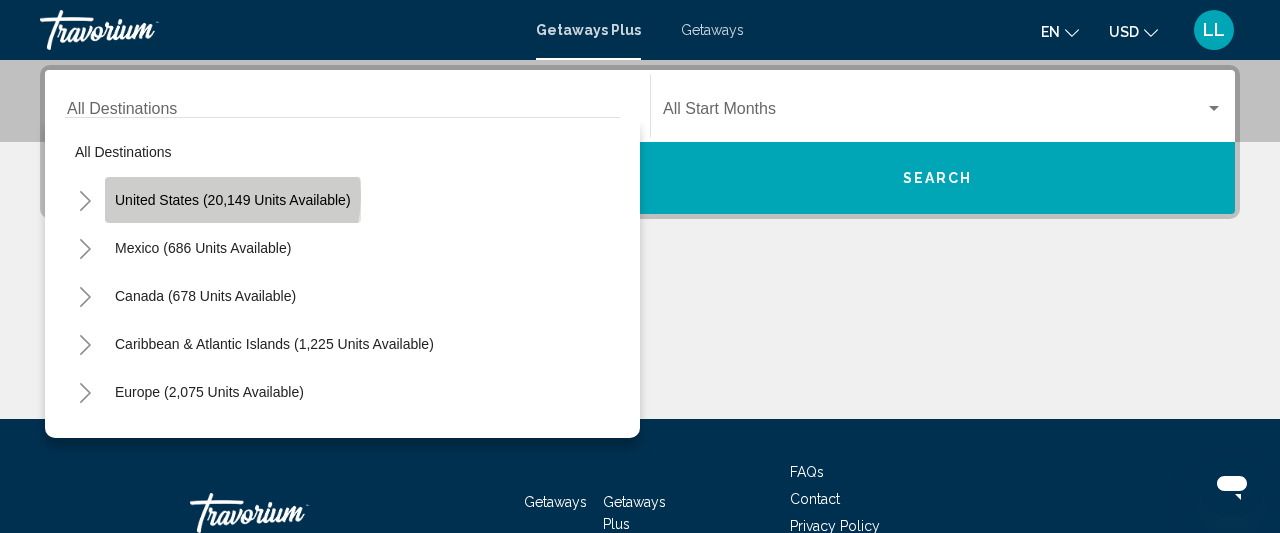 click on "United States (20,149 units available)" 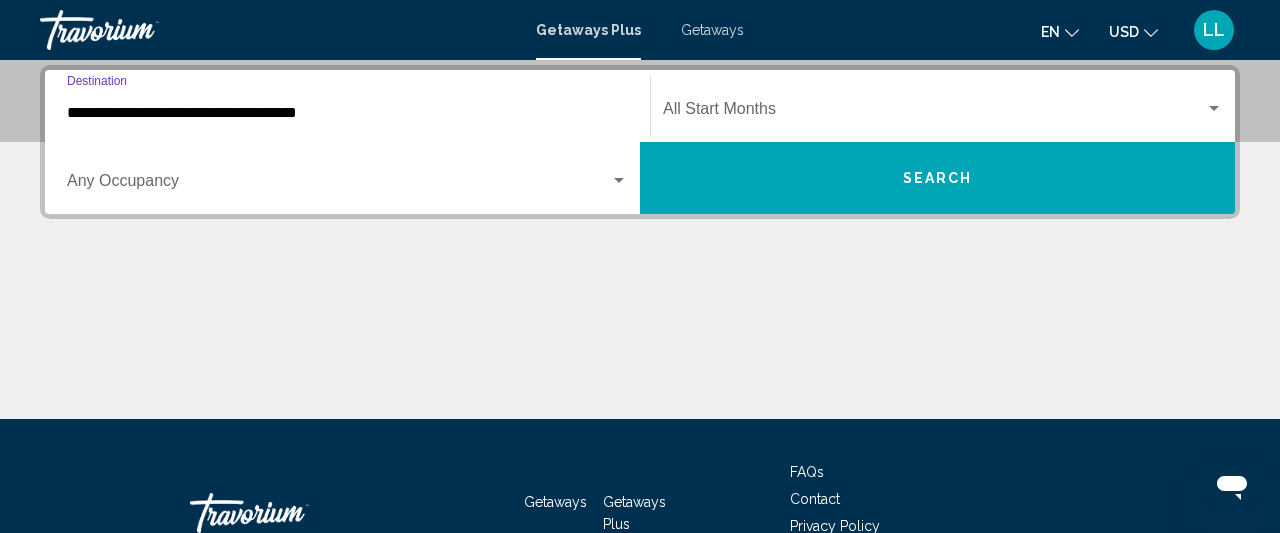 click on "**********" at bounding box center [347, 113] 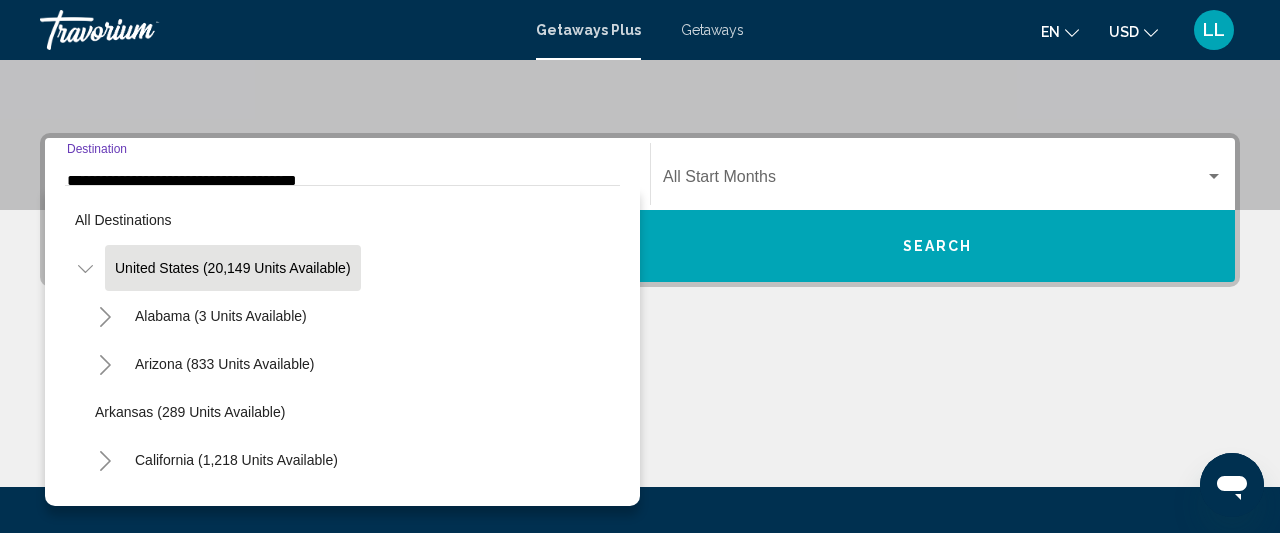 scroll, scrollTop: 430, scrollLeft: 0, axis: vertical 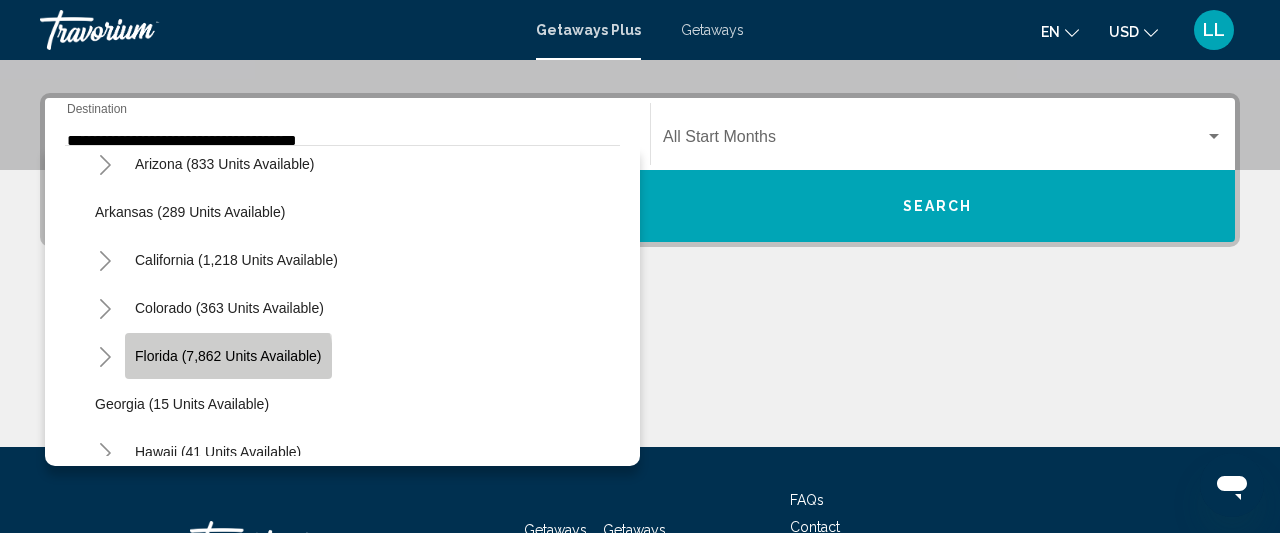 click on "Florida (7,862 units available)" 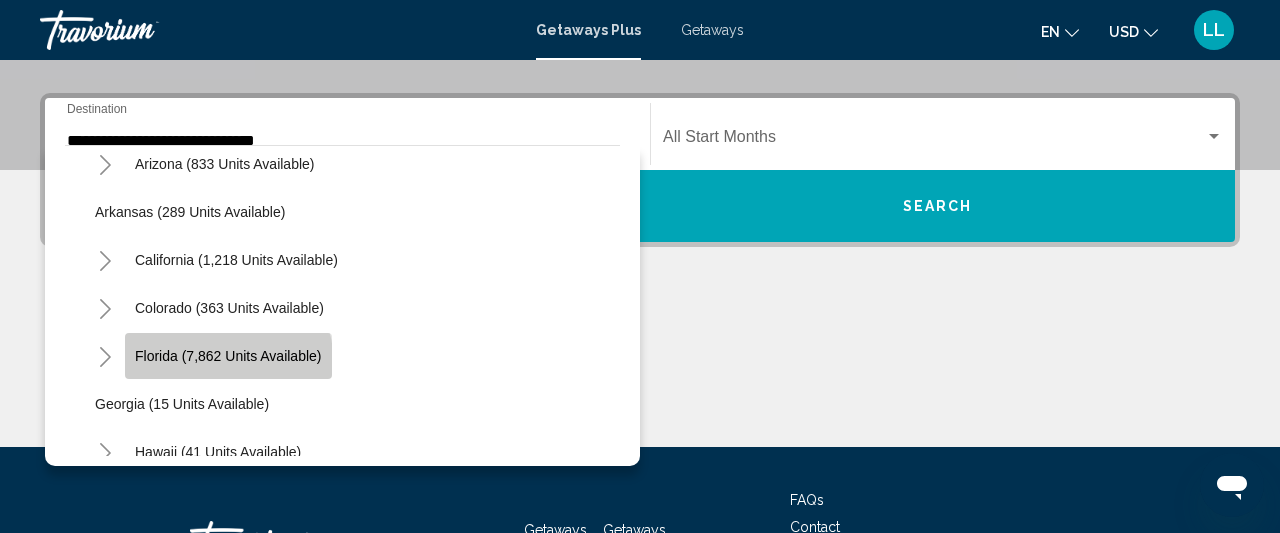 scroll, scrollTop: 458, scrollLeft: 0, axis: vertical 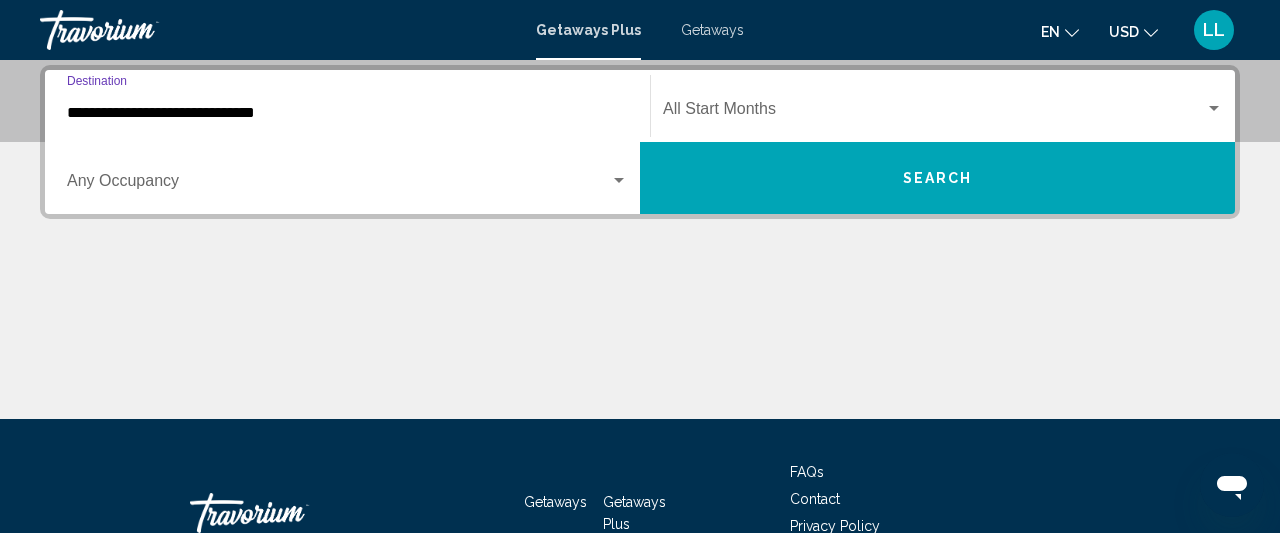 click at bounding box center (619, 181) 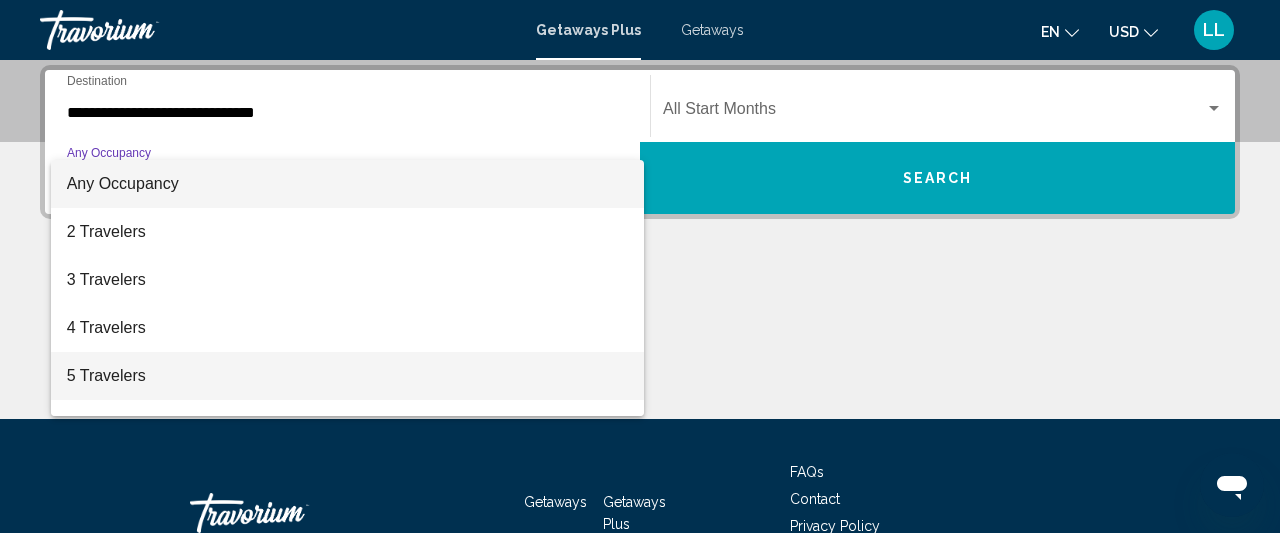click on "5 Travelers" at bounding box center [347, 376] 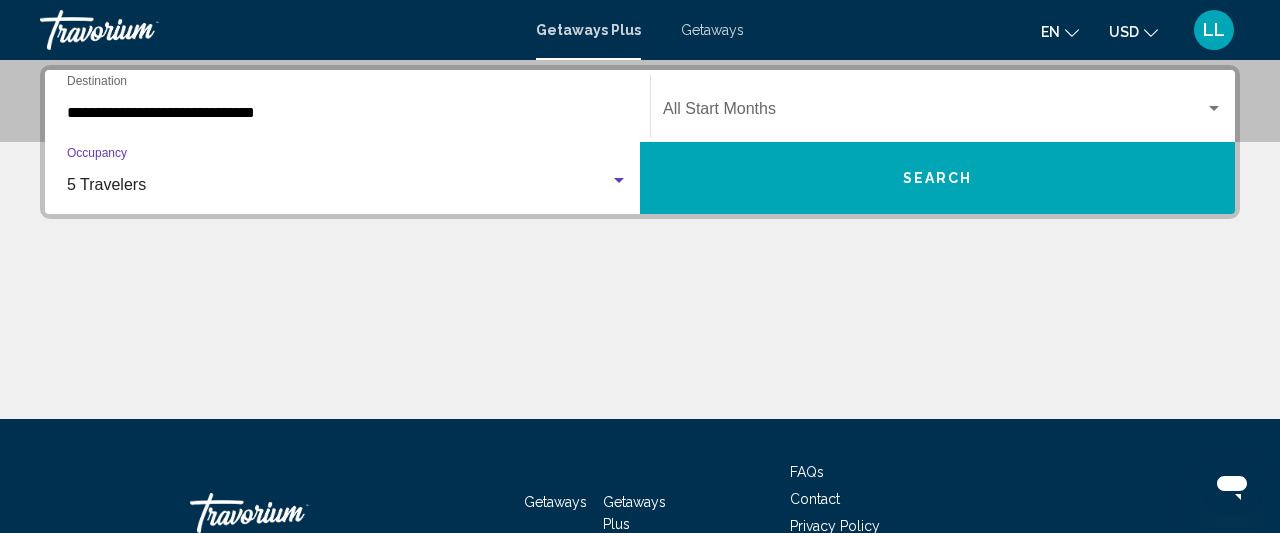 click on "Search" at bounding box center (937, 178) 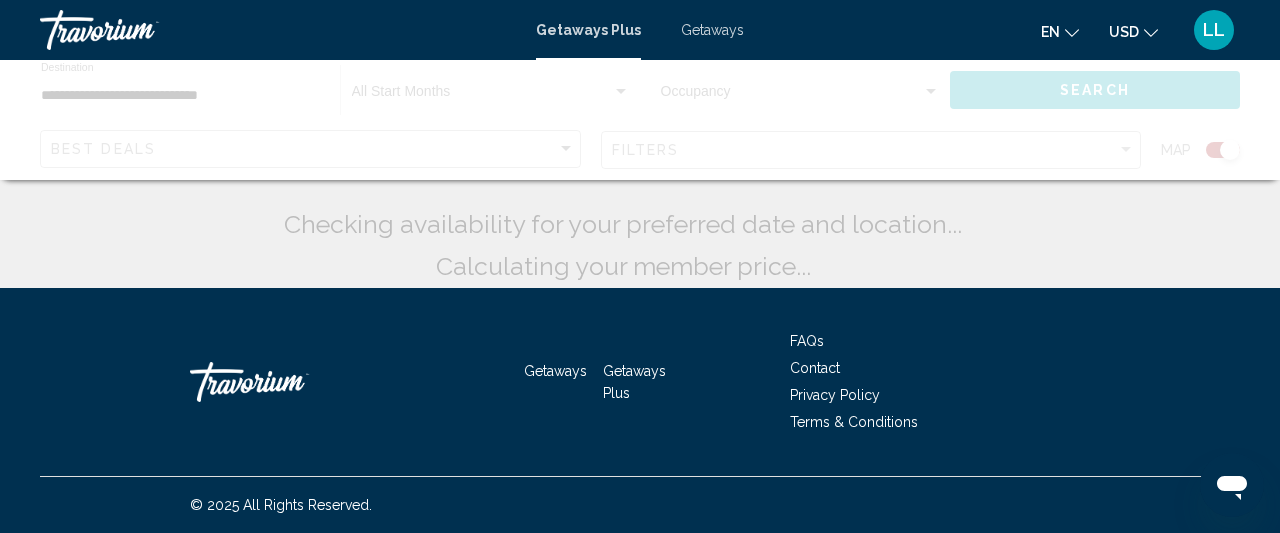 scroll, scrollTop: 0, scrollLeft: 0, axis: both 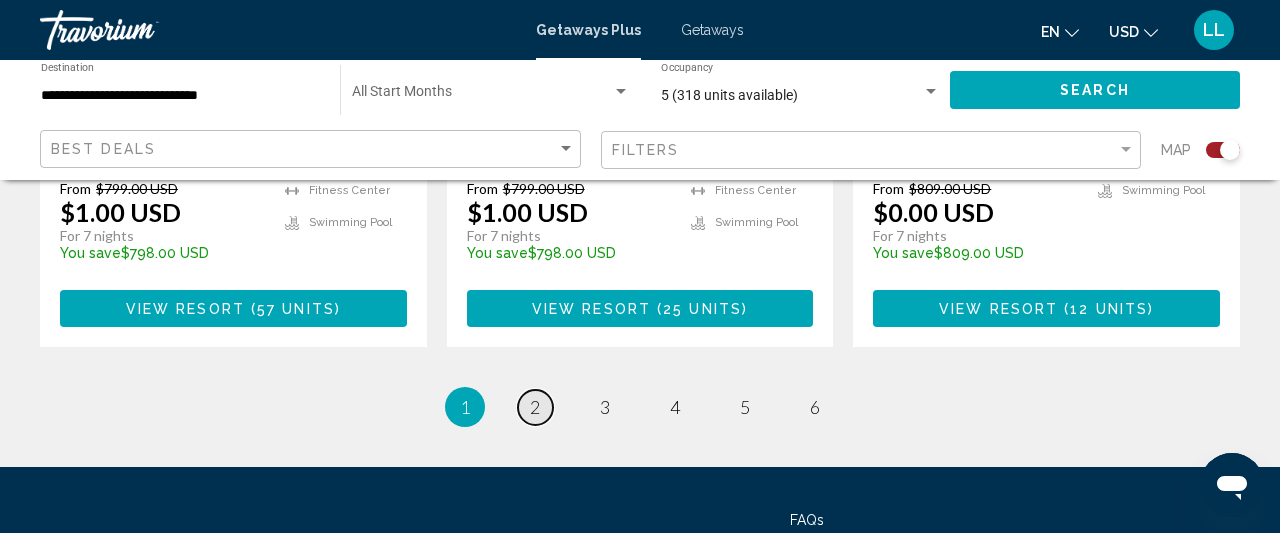 click on "page  2" at bounding box center (535, 407) 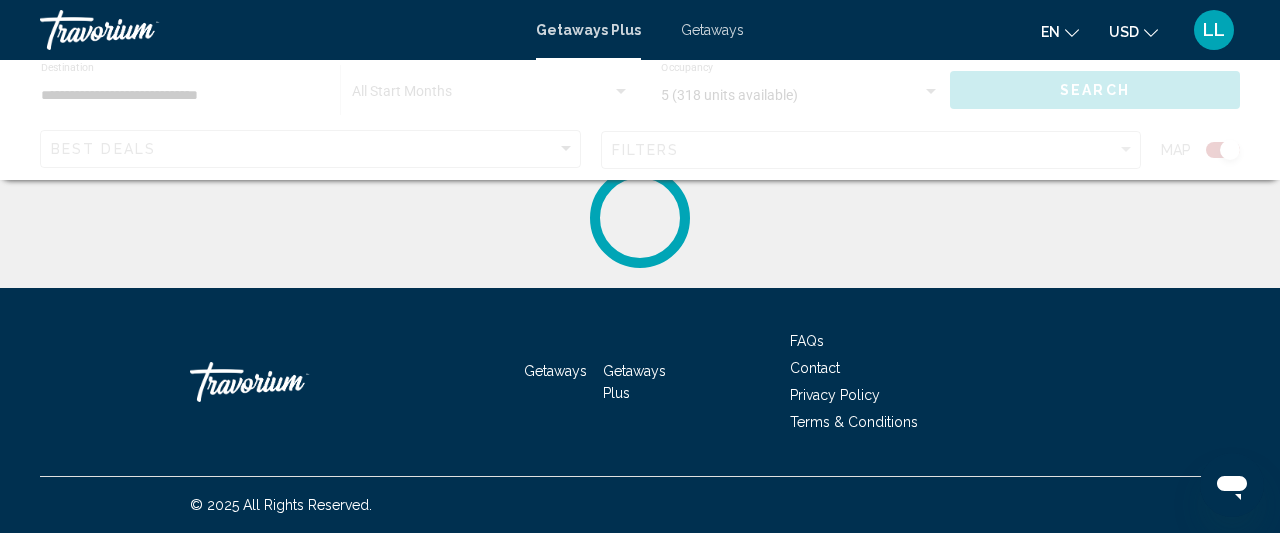 scroll, scrollTop: 0, scrollLeft: 0, axis: both 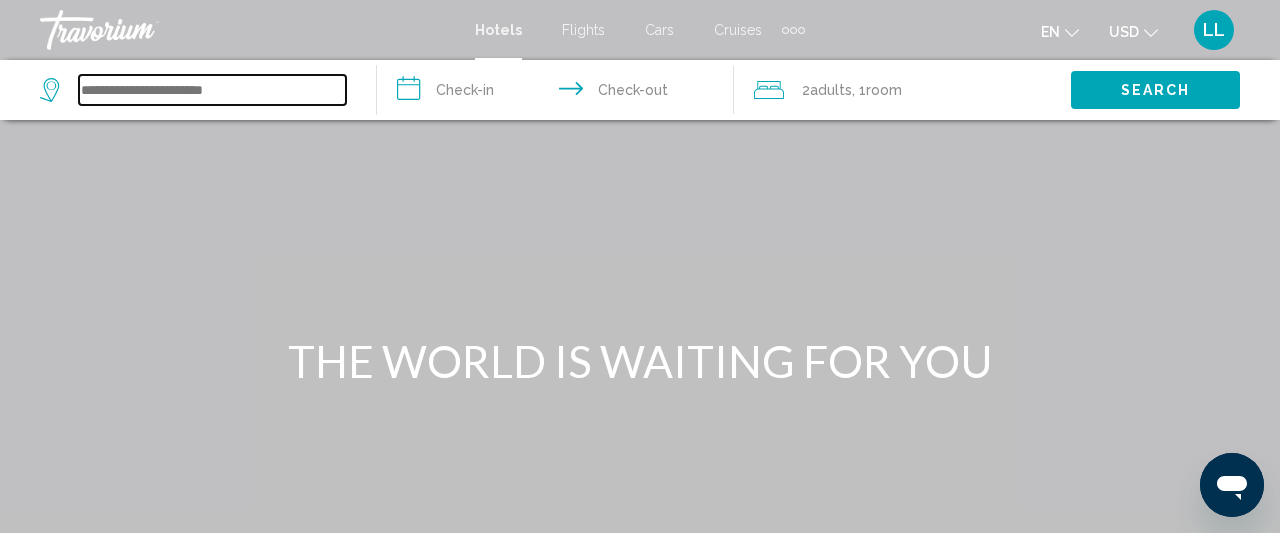 click at bounding box center (212, 90) 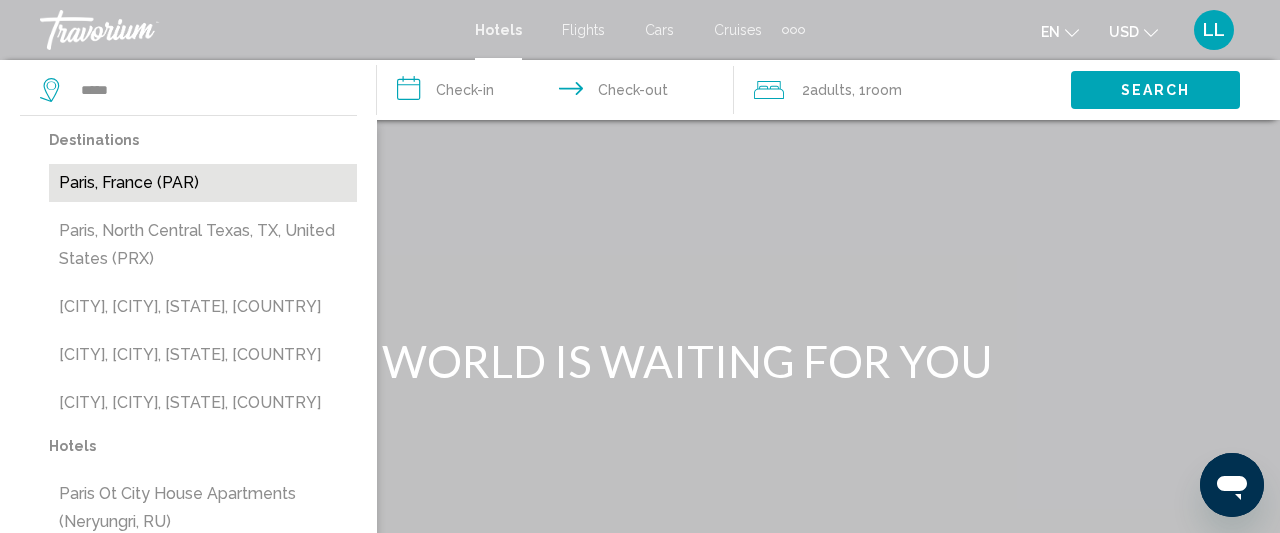 click on "Paris, France (PAR)" at bounding box center (203, 183) 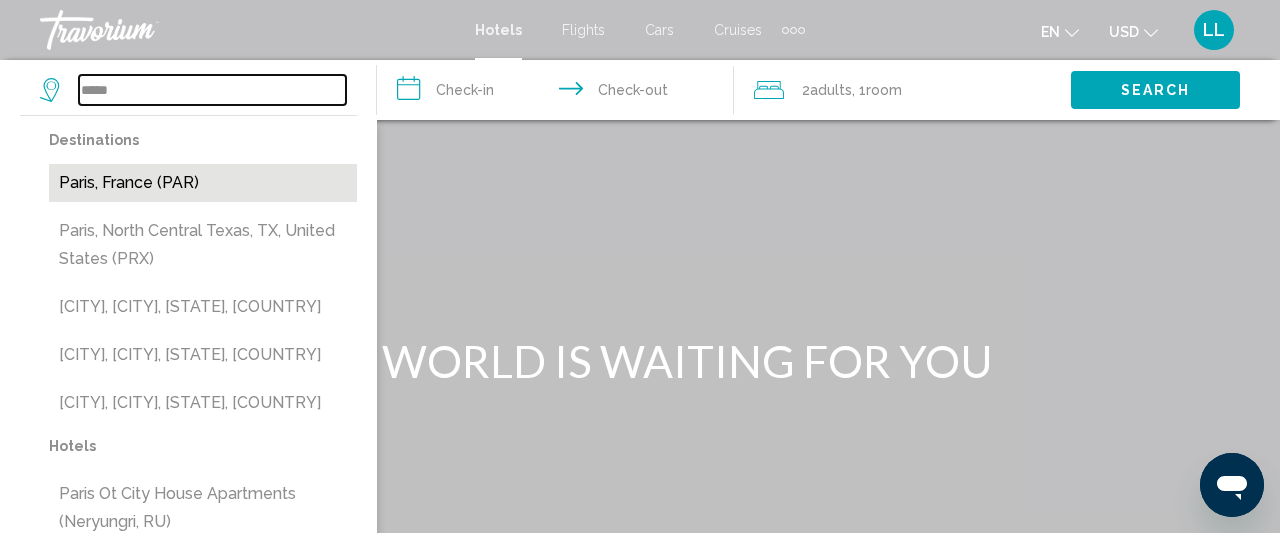 type on "**********" 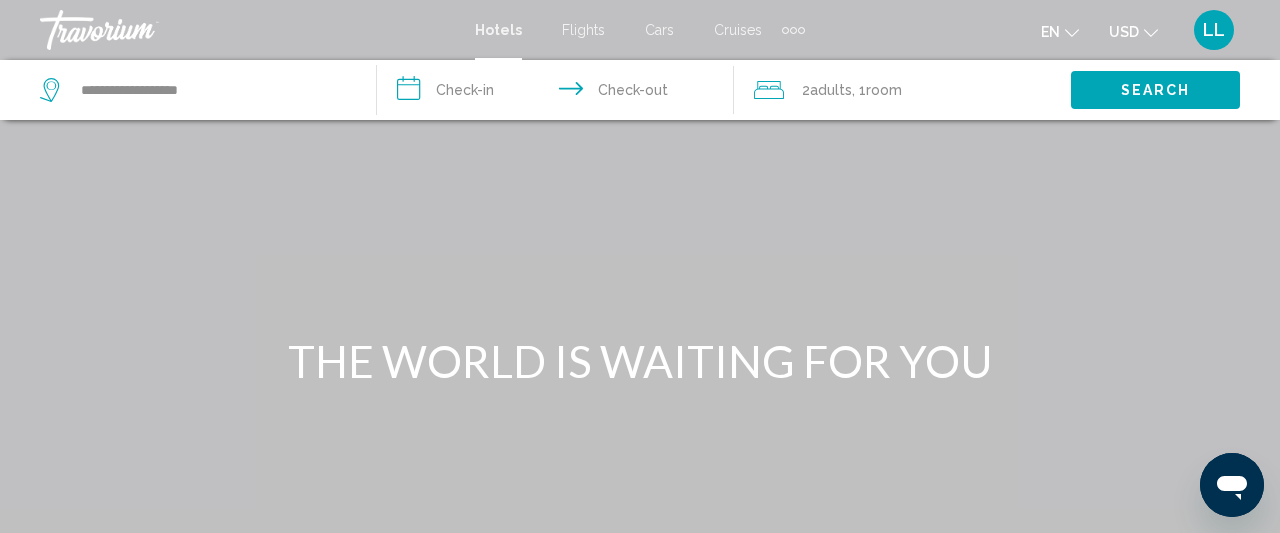 click on "**********" at bounding box center (559, 93) 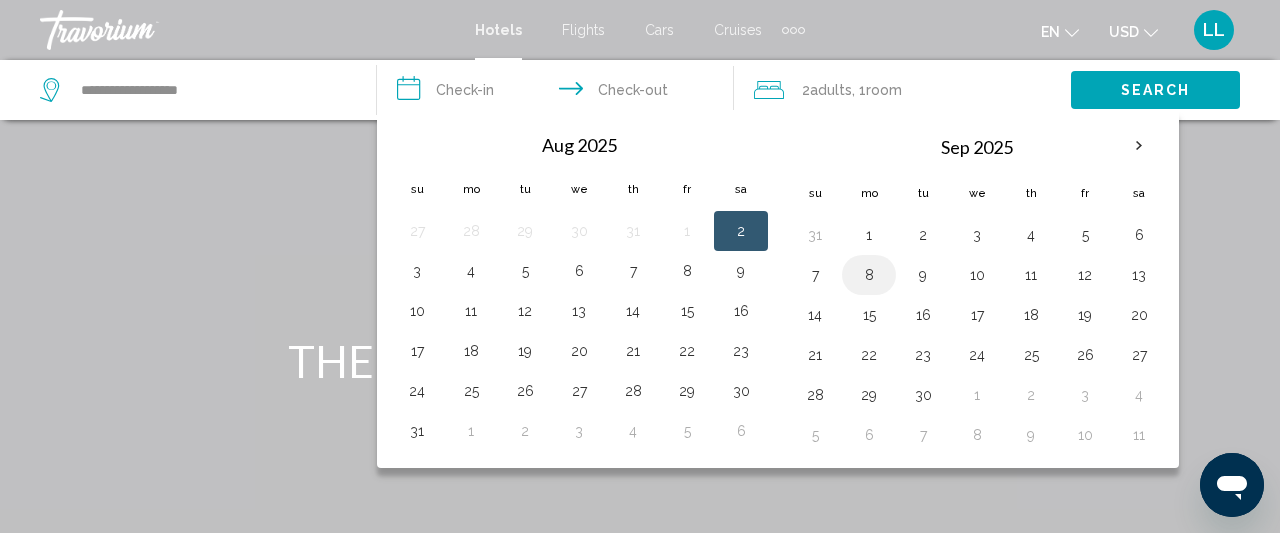 click on "8" at bounding box center [869, 275] 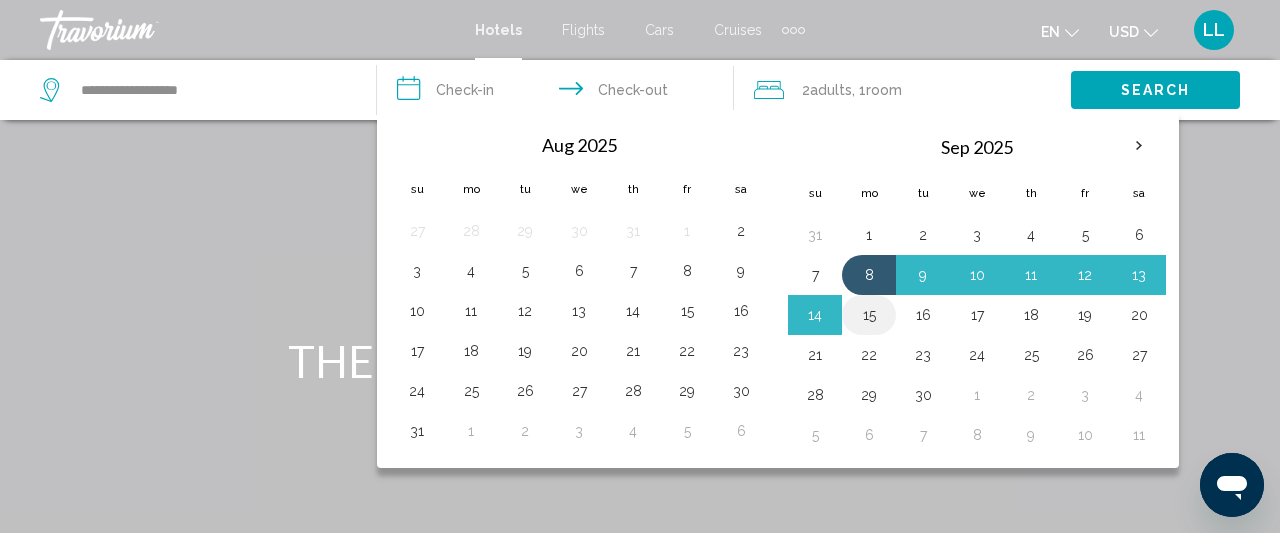 click on "15" at bounding box center (869, 315) 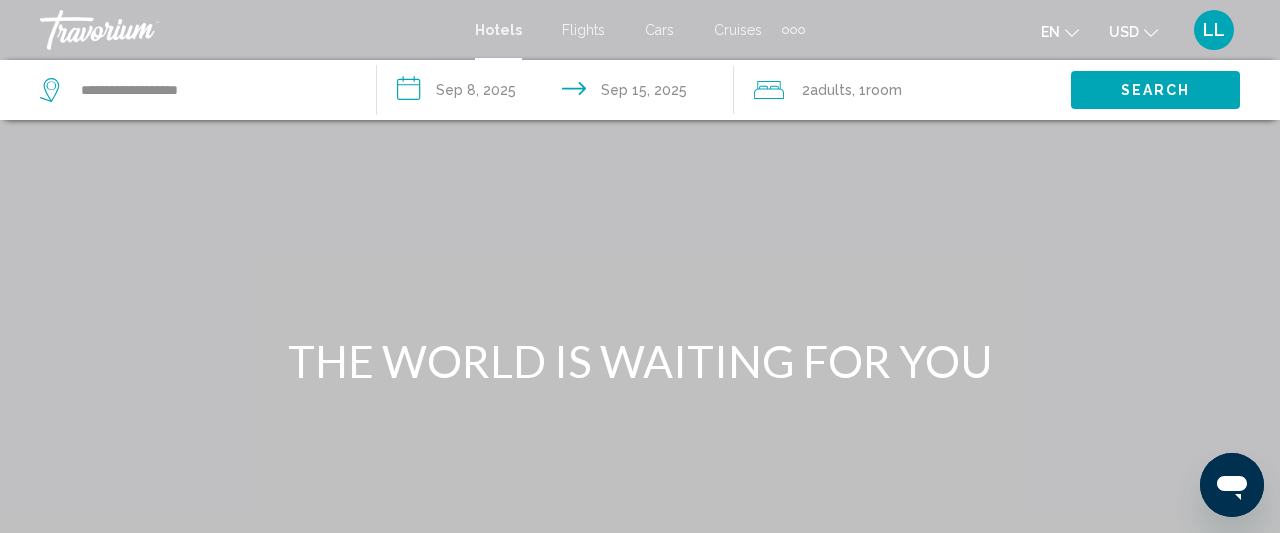 click on "Search" at bounding box center [1156, 91] 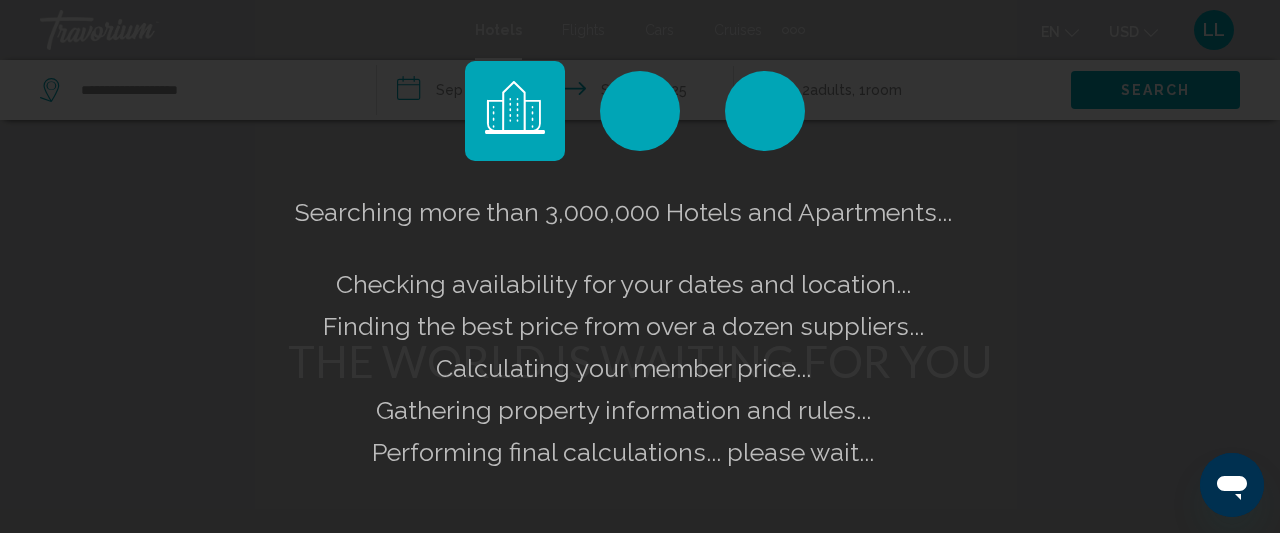 click on "Searching more than 3,000,000 Hotels and Apartments...
Checking availability for your dates and location..." 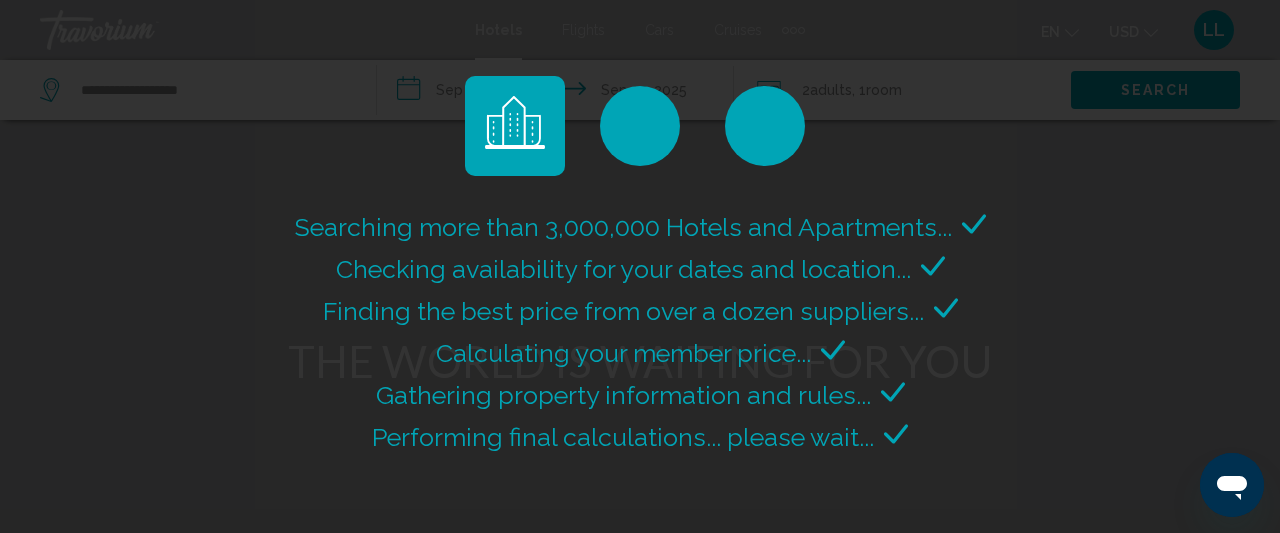 click on "Searching more than 3,000,000 Hotels and Apartments...
Checking availability for your dates and location..." 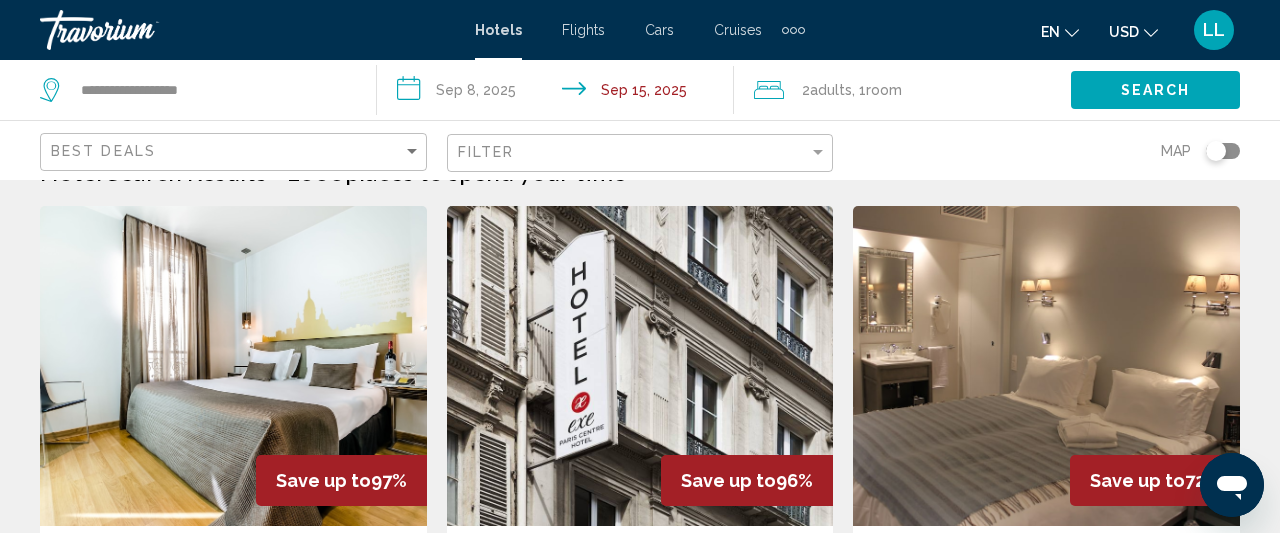 scroll, scrollTop: 0, scrollLeft: 0, axis: both 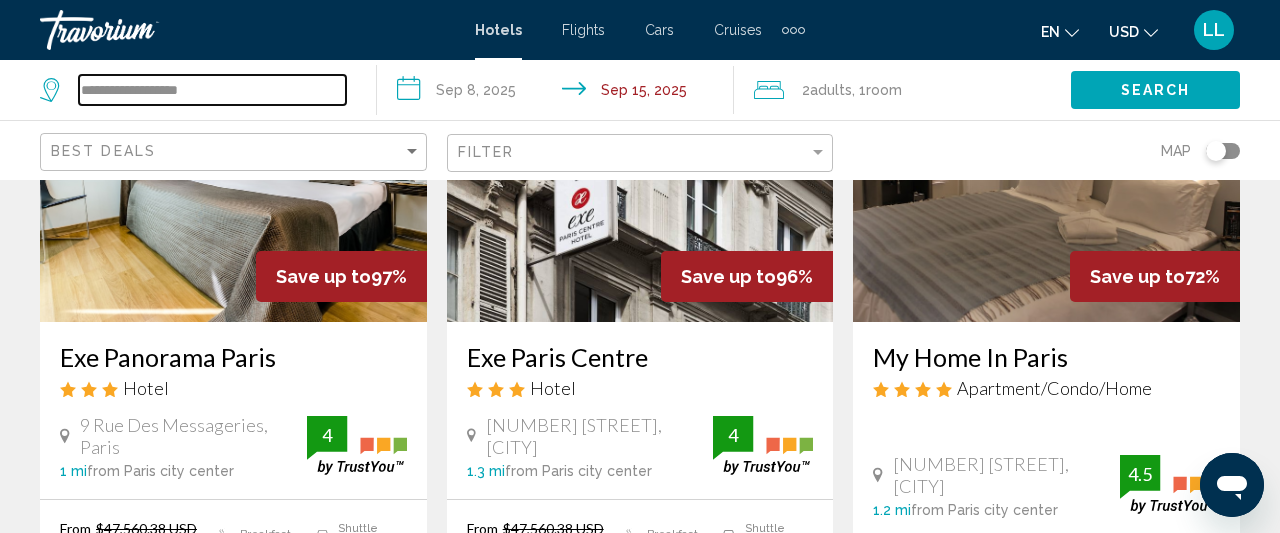 click on "**********" at bounding box center [212, 90] 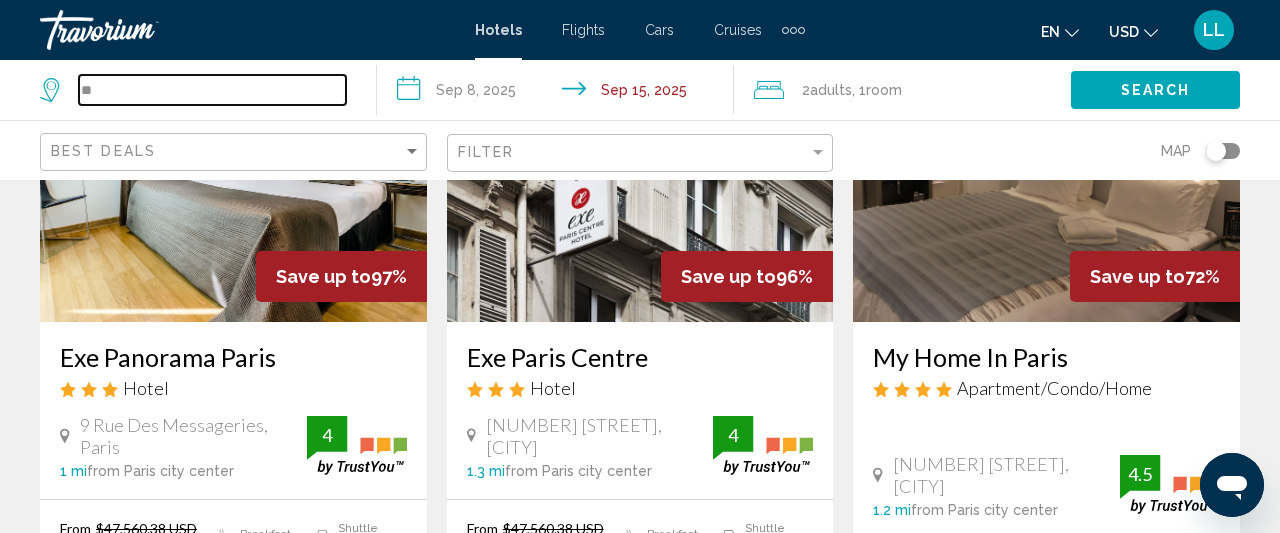 type on "*" 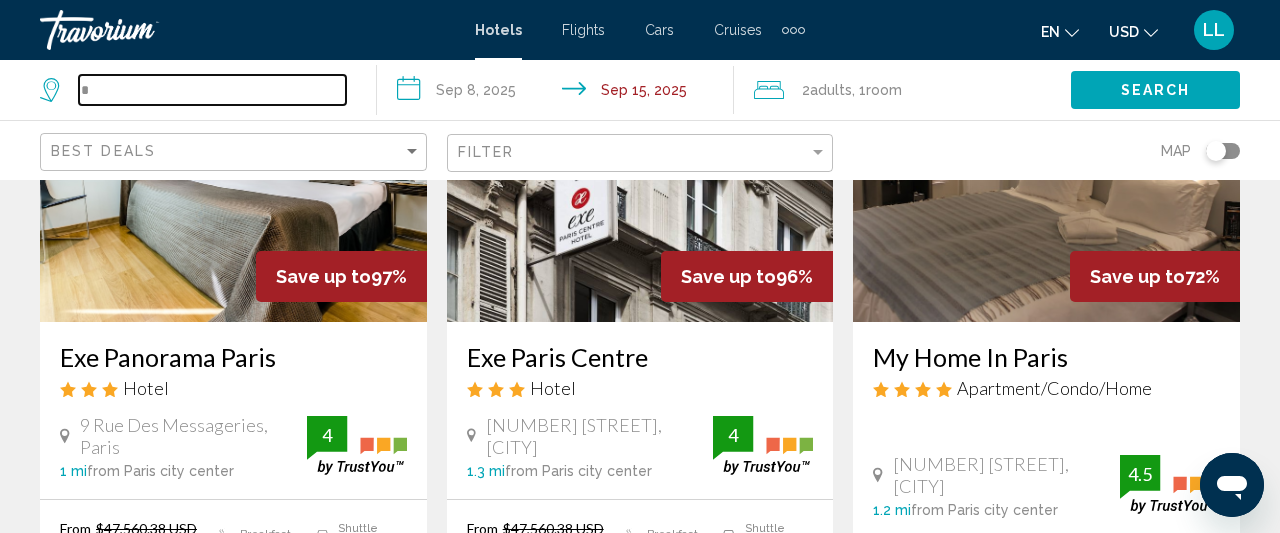 type 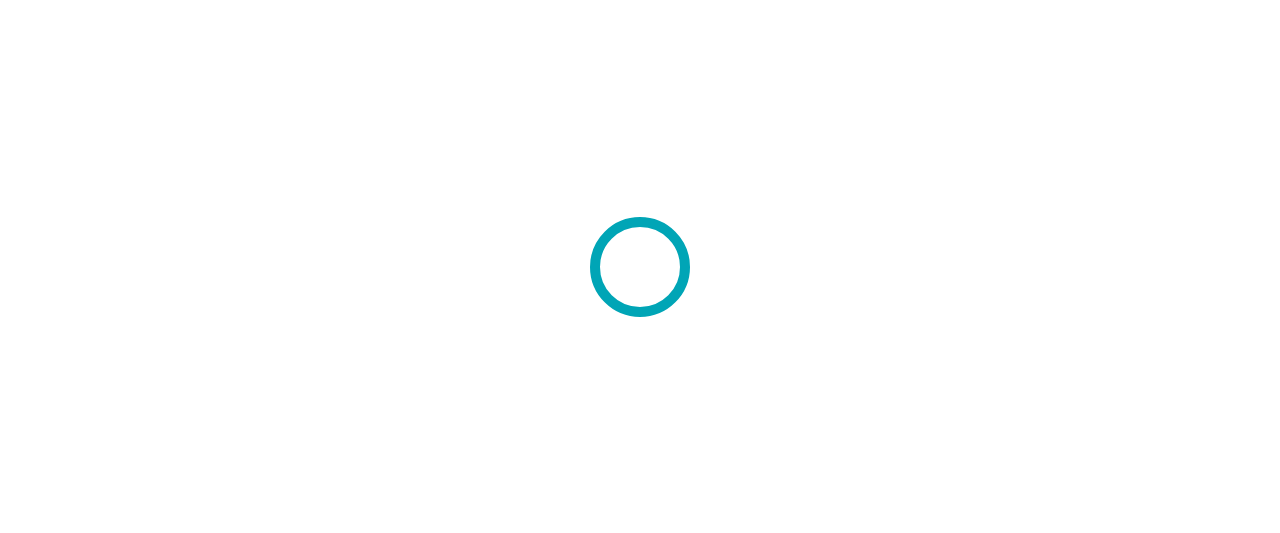 scroll, scrollTop: 0, scrollLeft: 0, axis: both 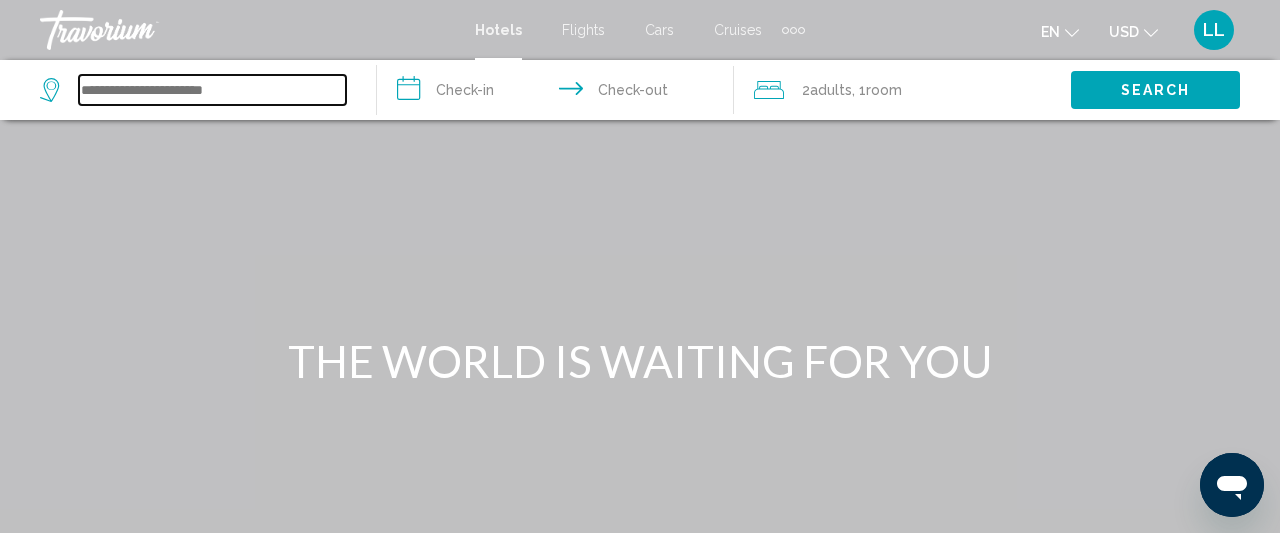 click at bounding box center [212, 90] 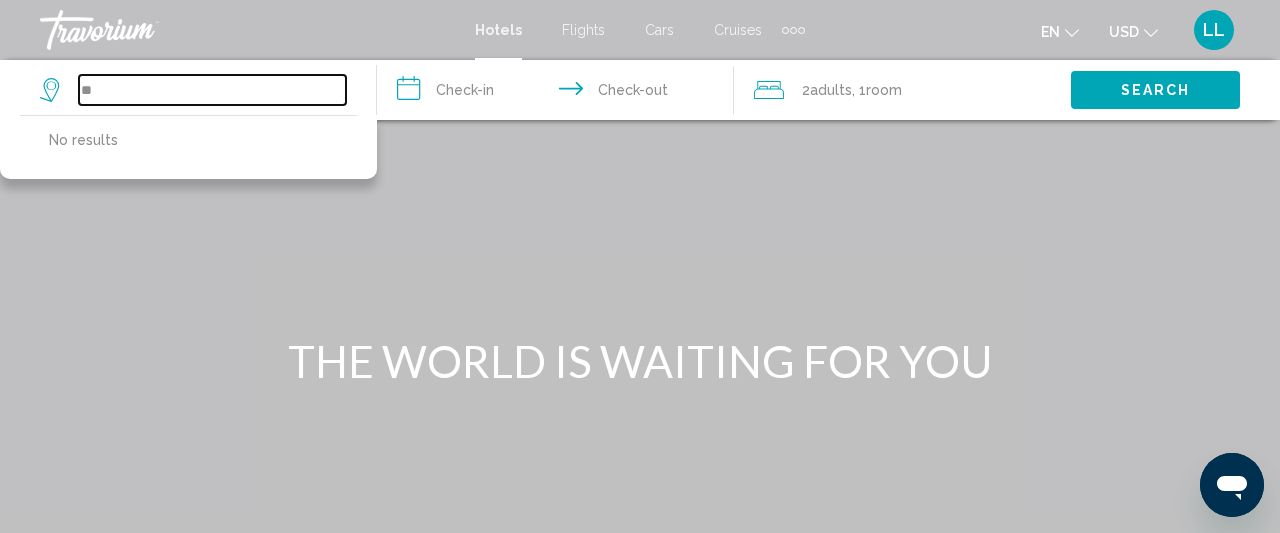 type on "*" 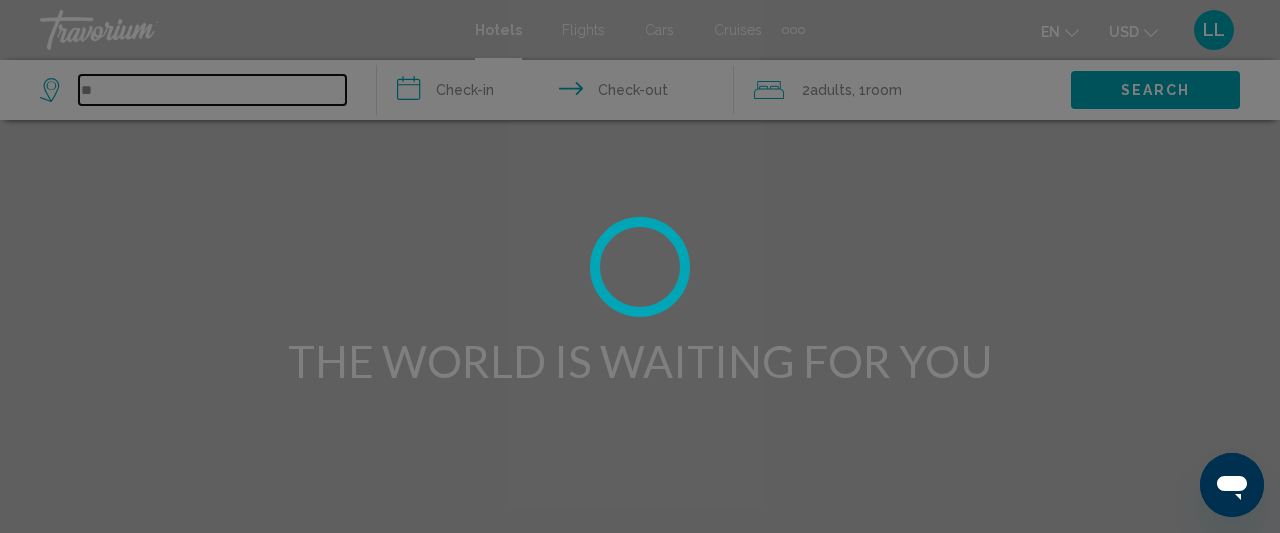 type on "*" 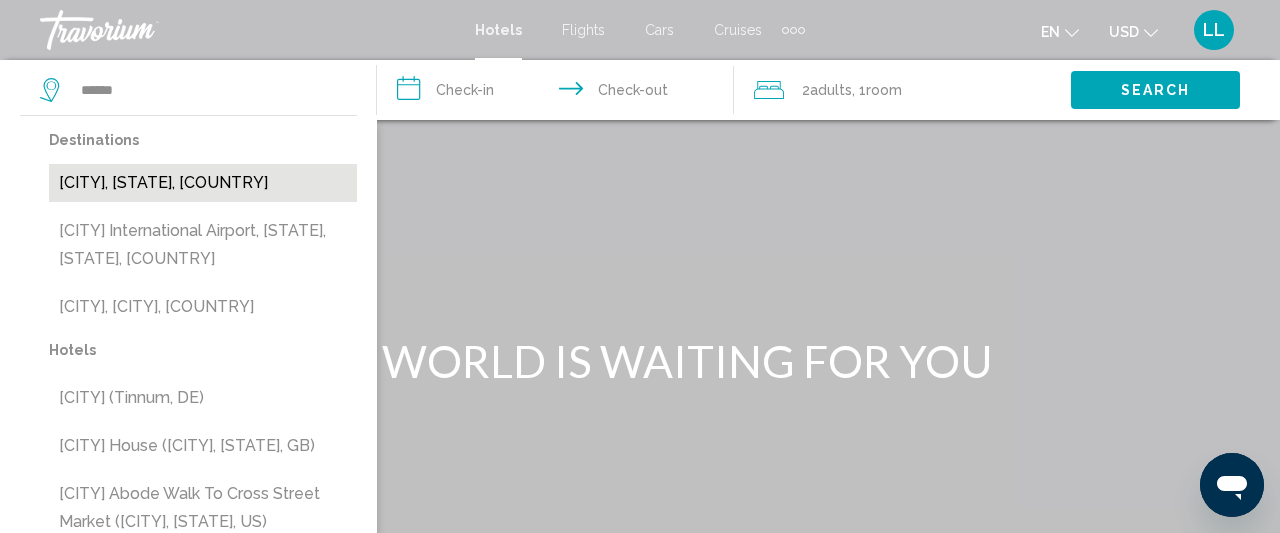 click on "Baltimore, MD, United States" at bounding box center [203, 183] 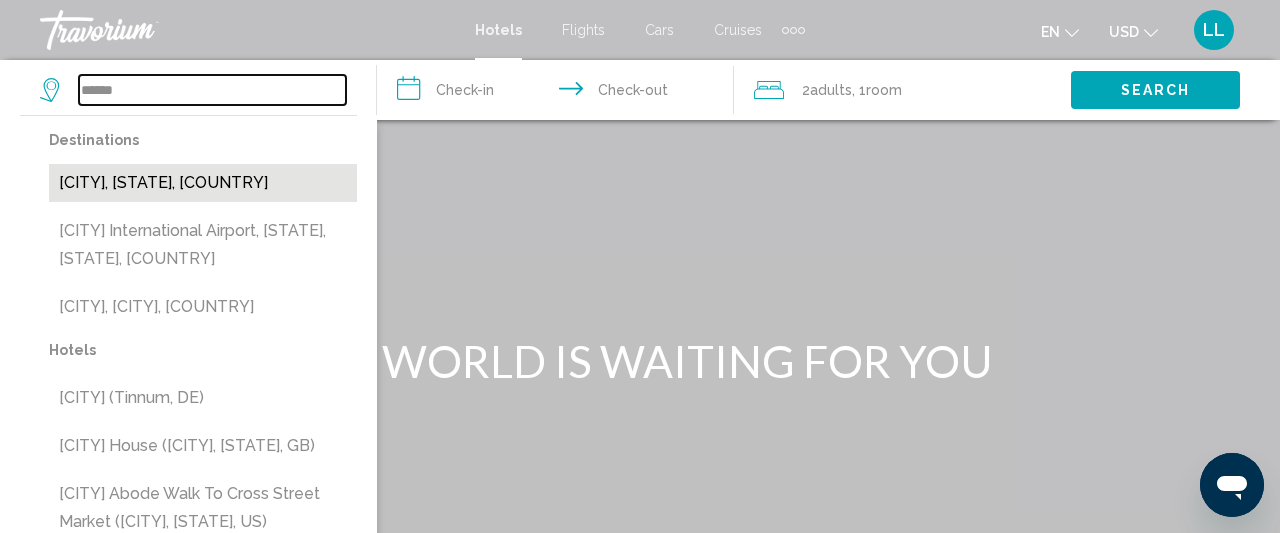 type on "**********" 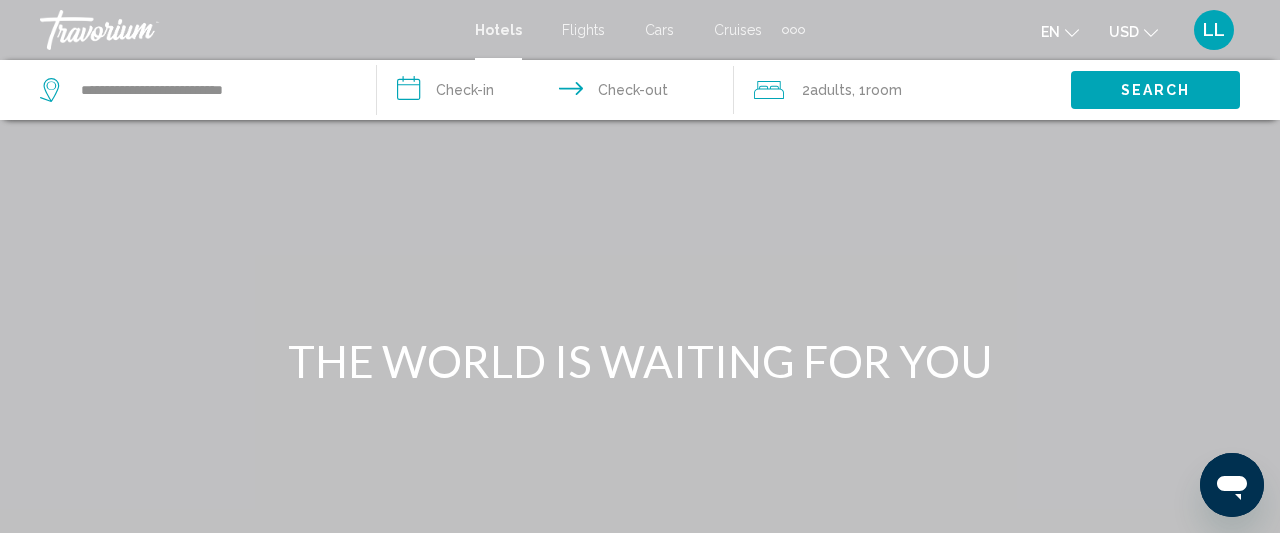 click on "**********" at bounding box center [559, 93] 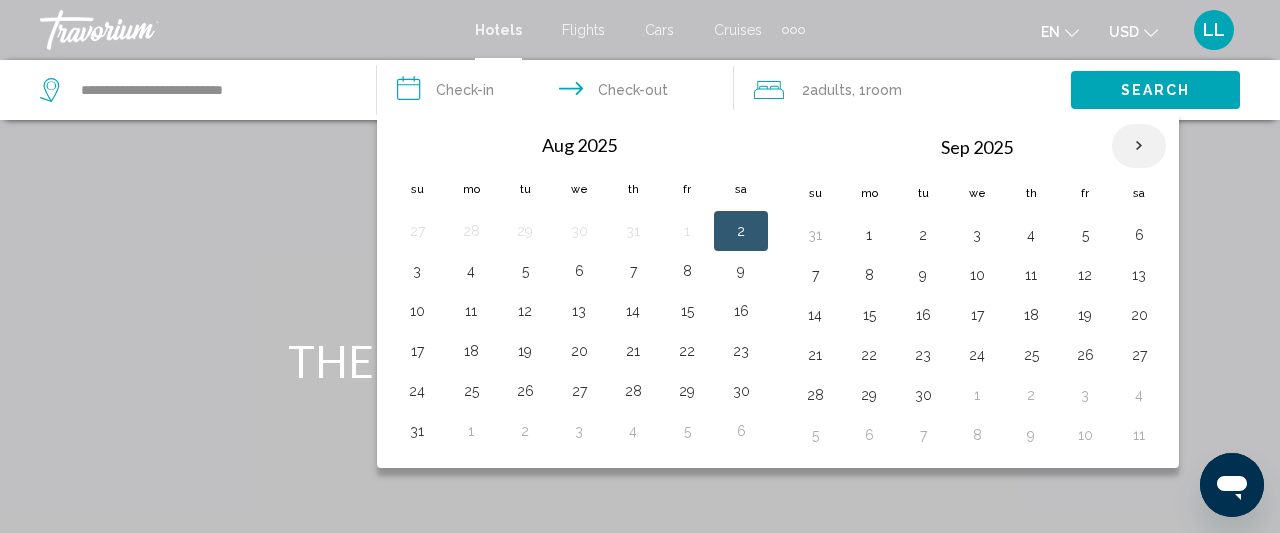 click at bounding box center (1139, 146) 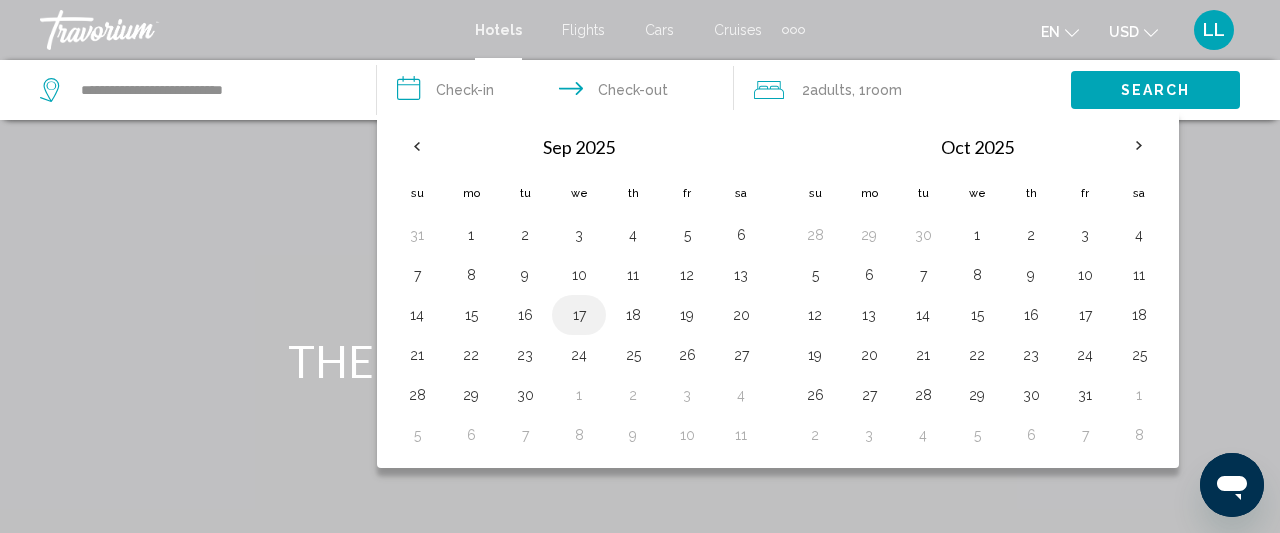 click on "17" at bounding box center [579, 315] 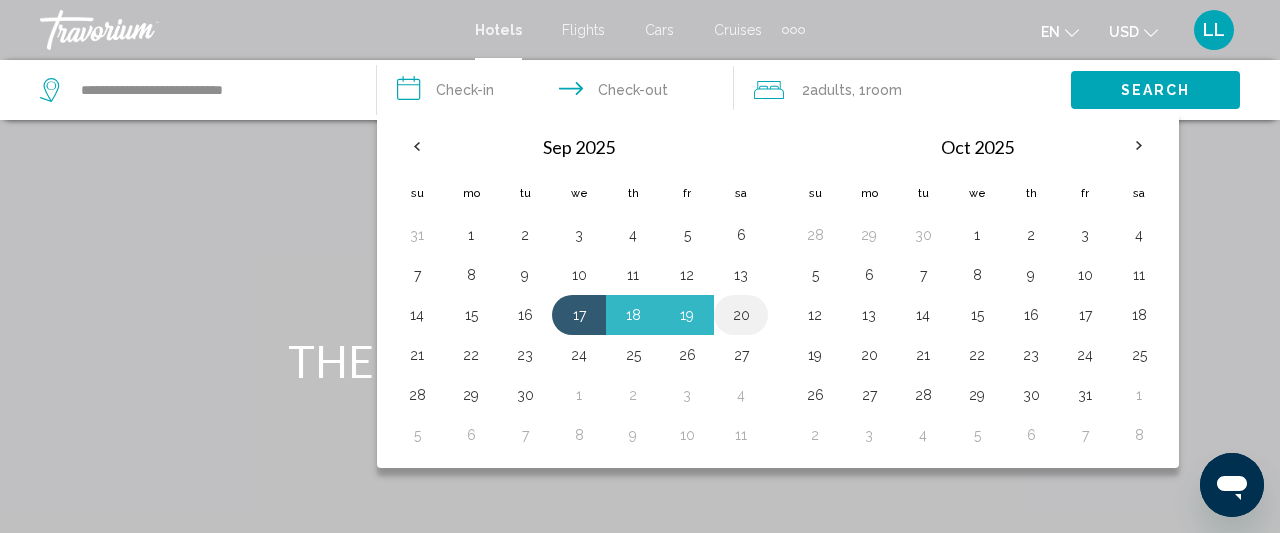 click on "20" at bounding box center (741, 315) 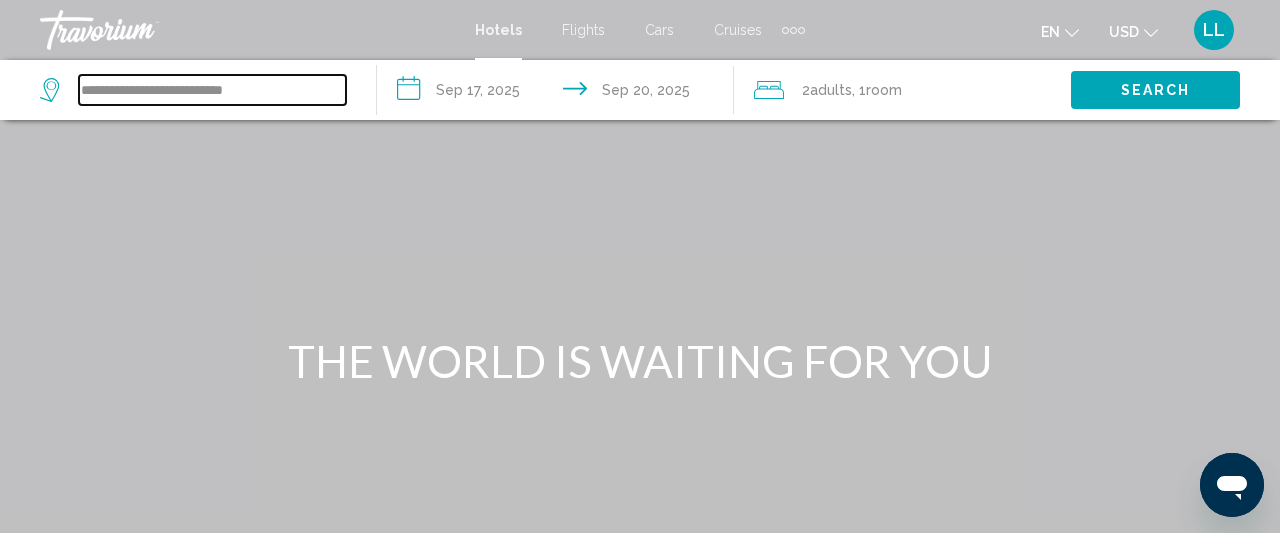 click on "**********" at bounding box center [212, 90] 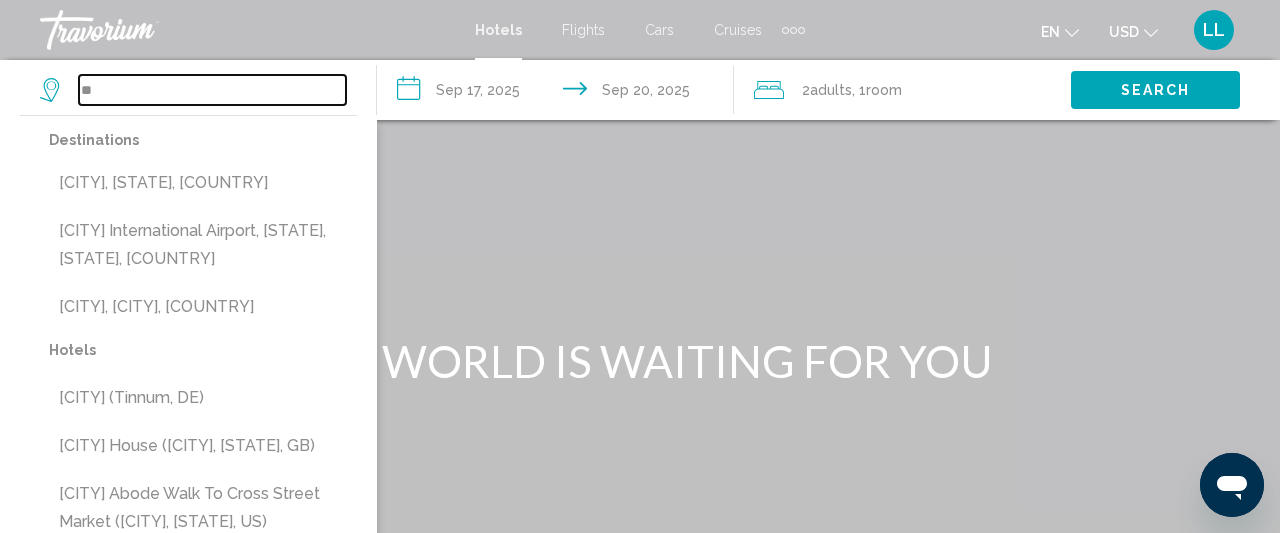 type on "*" 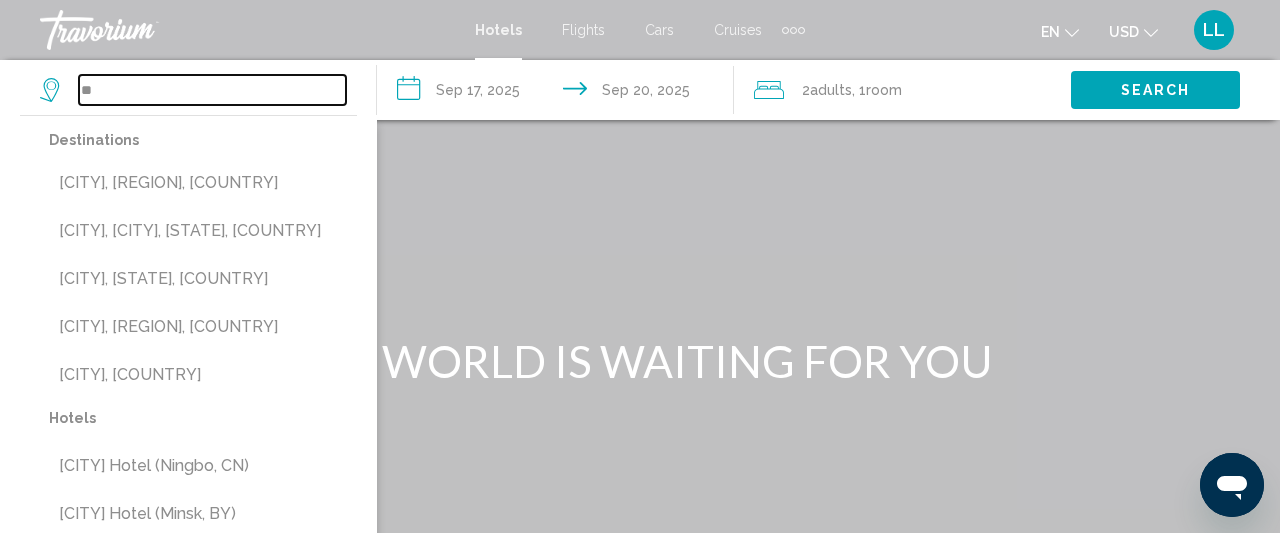 type on "*" 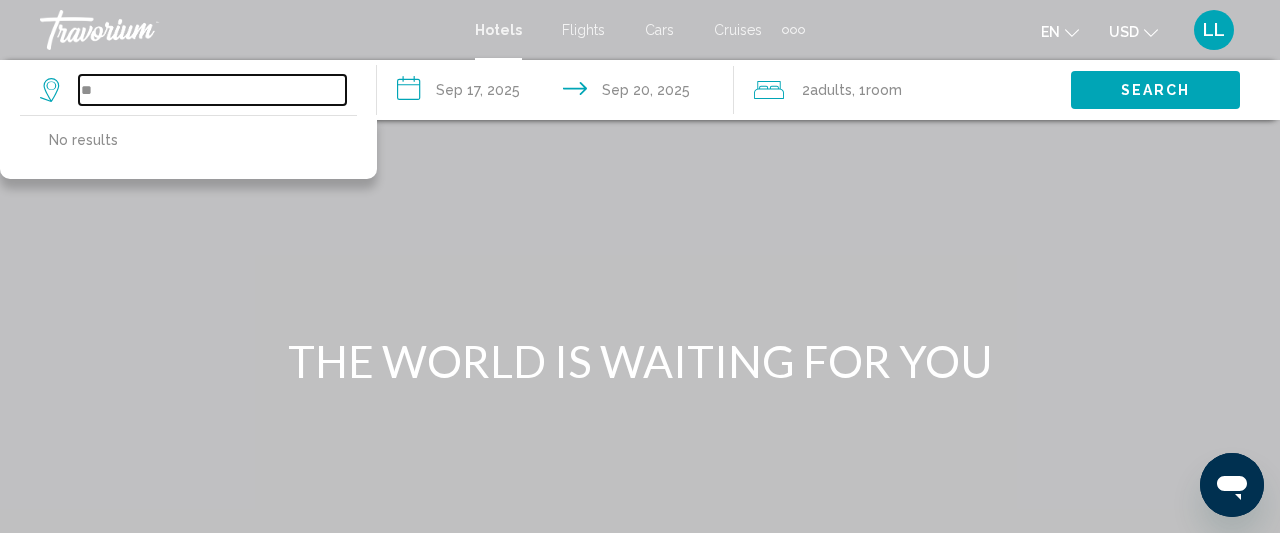 type on "*" 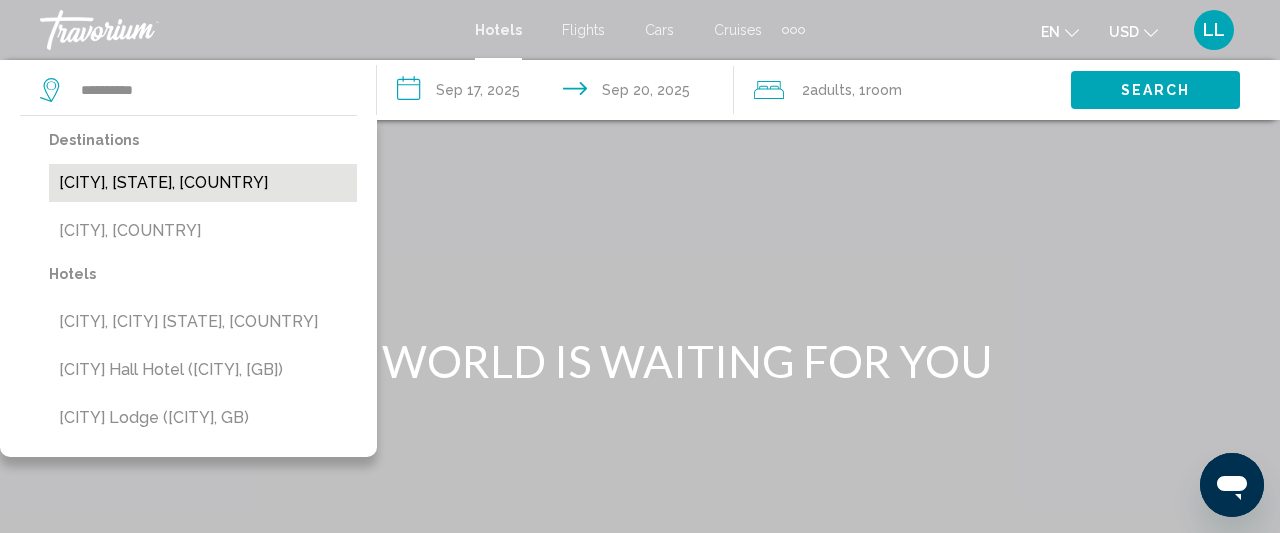 click on "Willington, CT, United States" at bounding box center (203, 183) 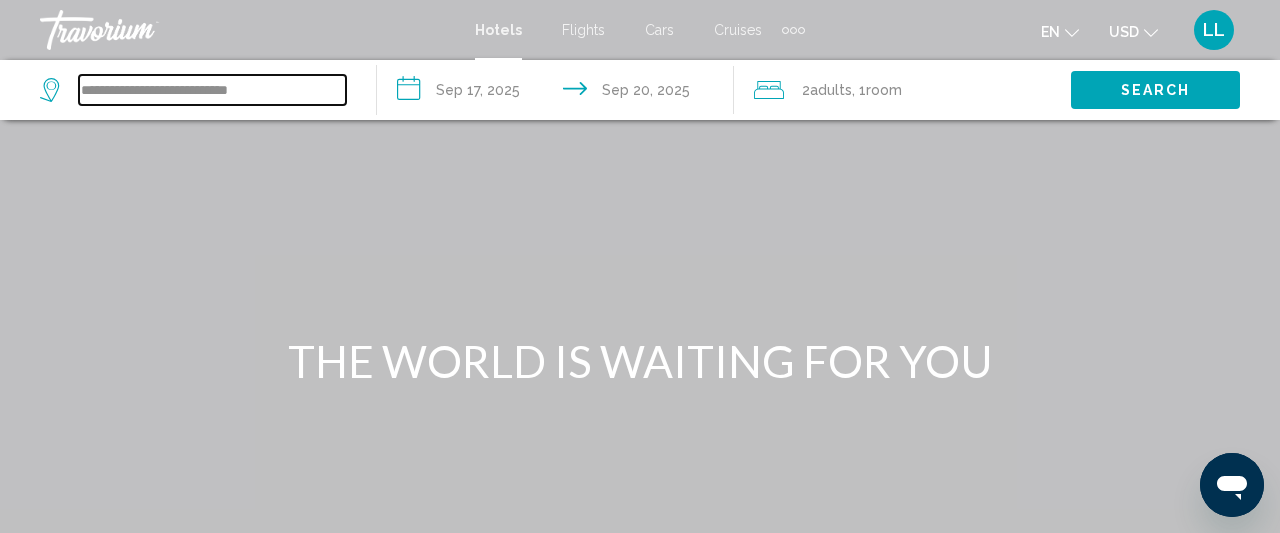 click on "**********" at bounding box center (212, 90) 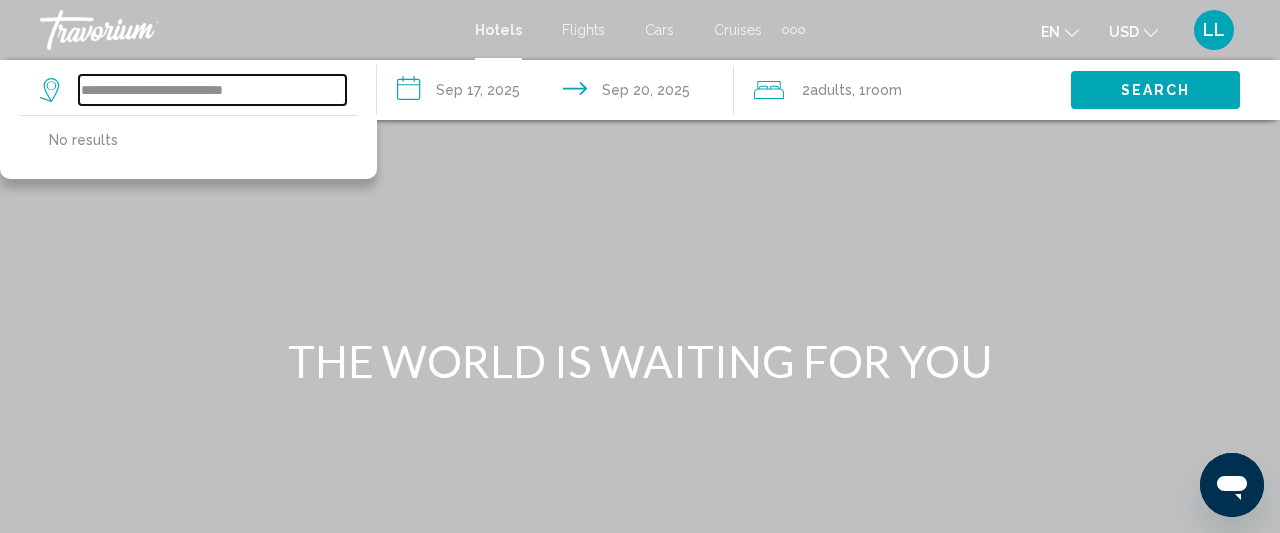 click on "**********" at bounding box center (212, 90) 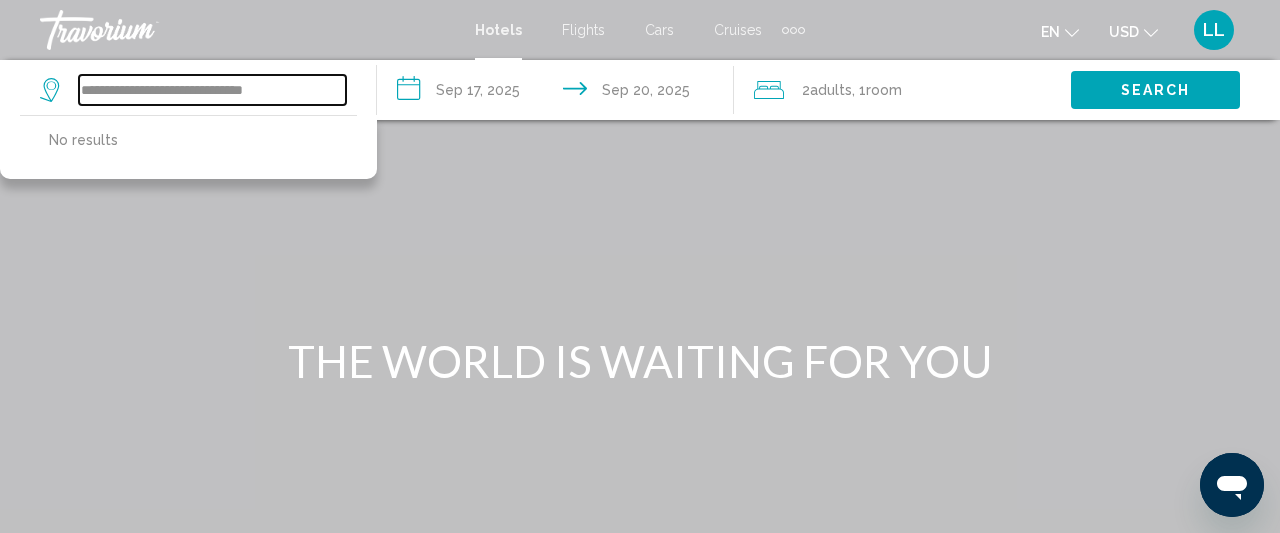 click on "**********" at bounding box center (212, 90) 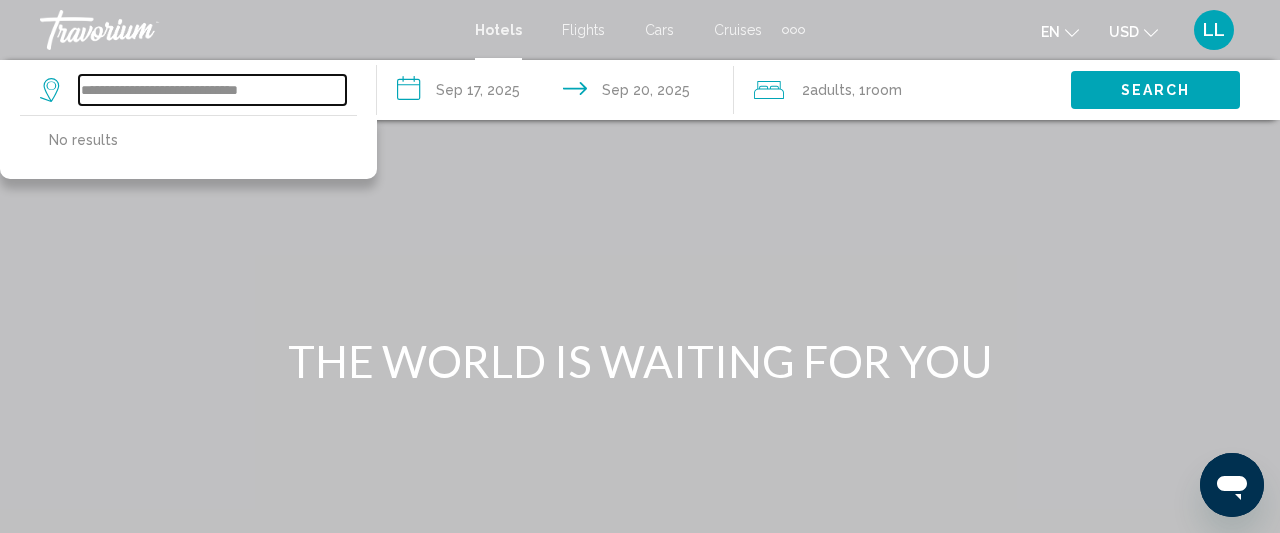 click on "**********" at bounding box center (212, 90) 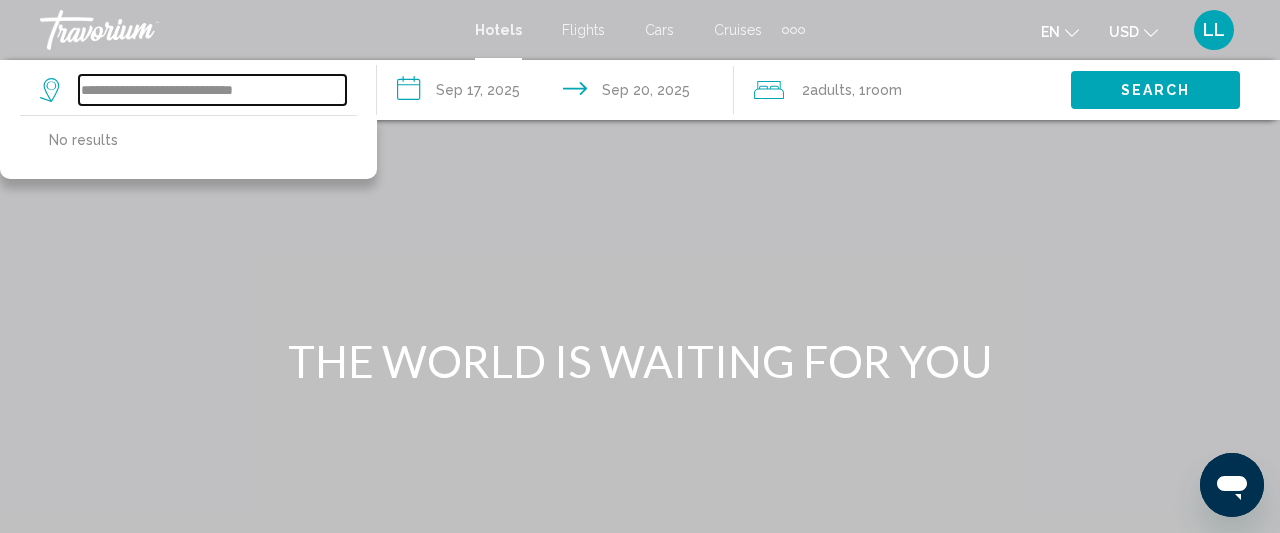 click on "**********" at bounding box center [212, 90] 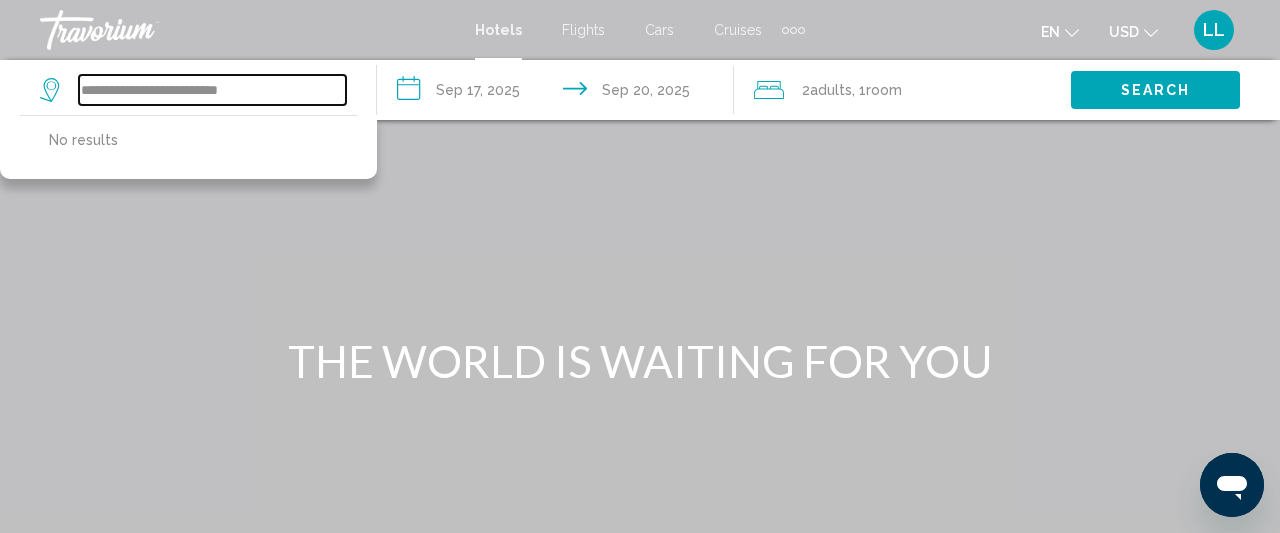 click on "**********" at bounding box center (212, 90) 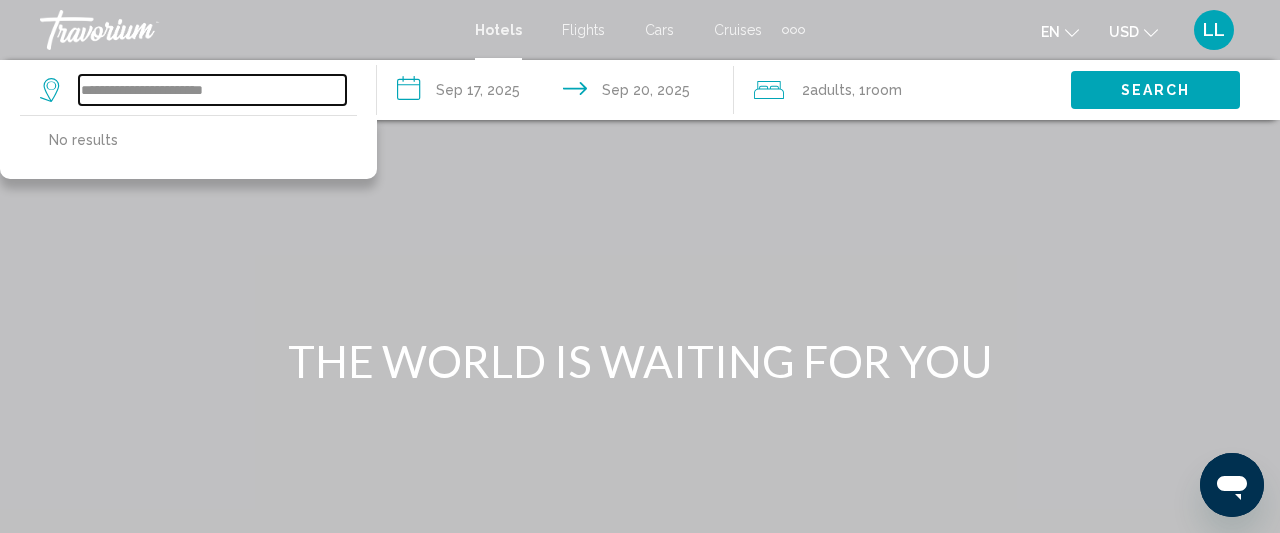 click on "**********" at bounding box center (212, 90) 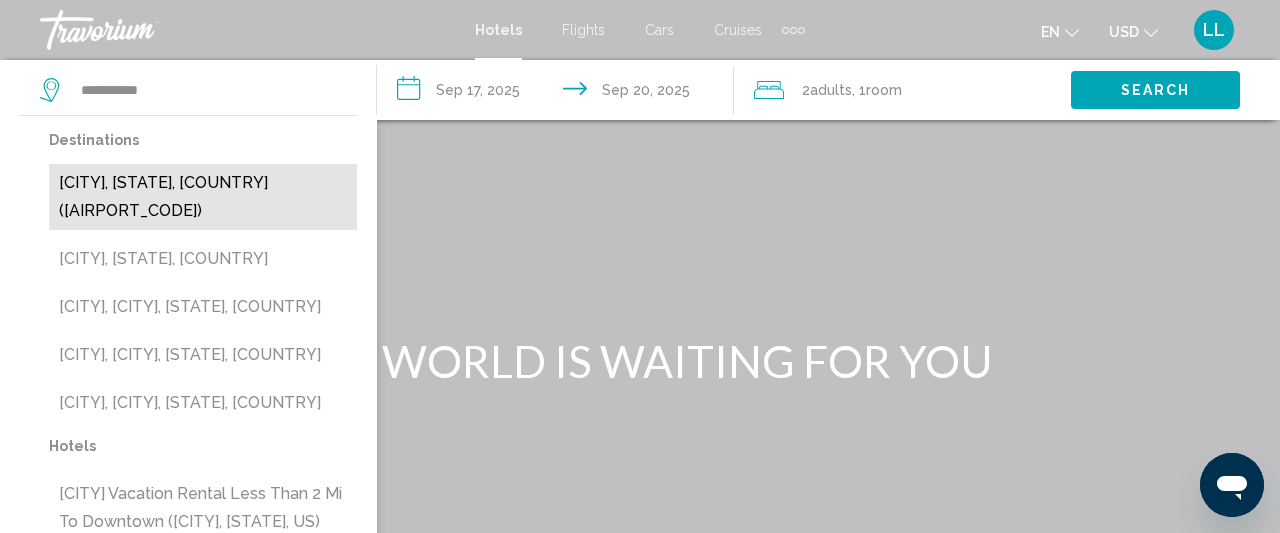 click on "[CITY], [STATE], [COUNTRY] ([CODE])" at bounding box center [203, 197] 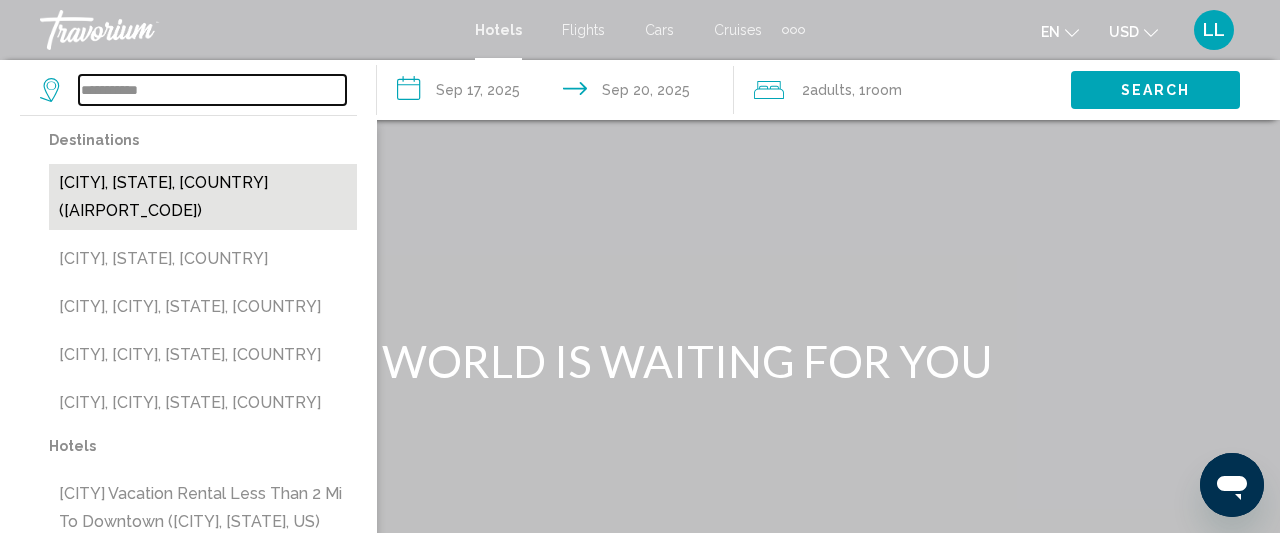 type on "**********" 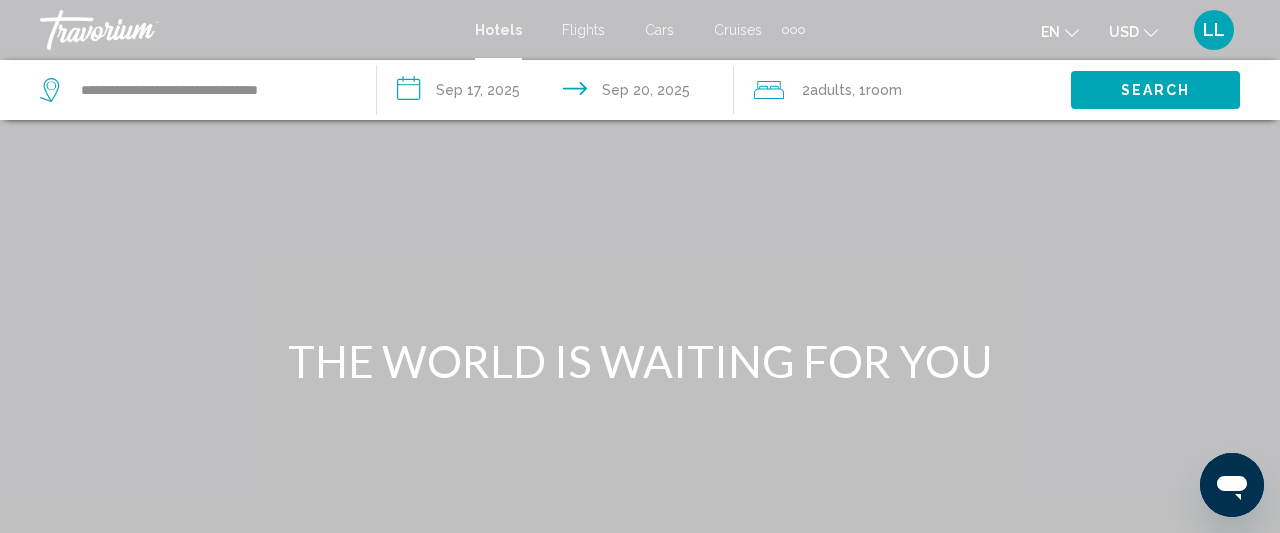 click on "Search" at bounding box center (1155, 89) 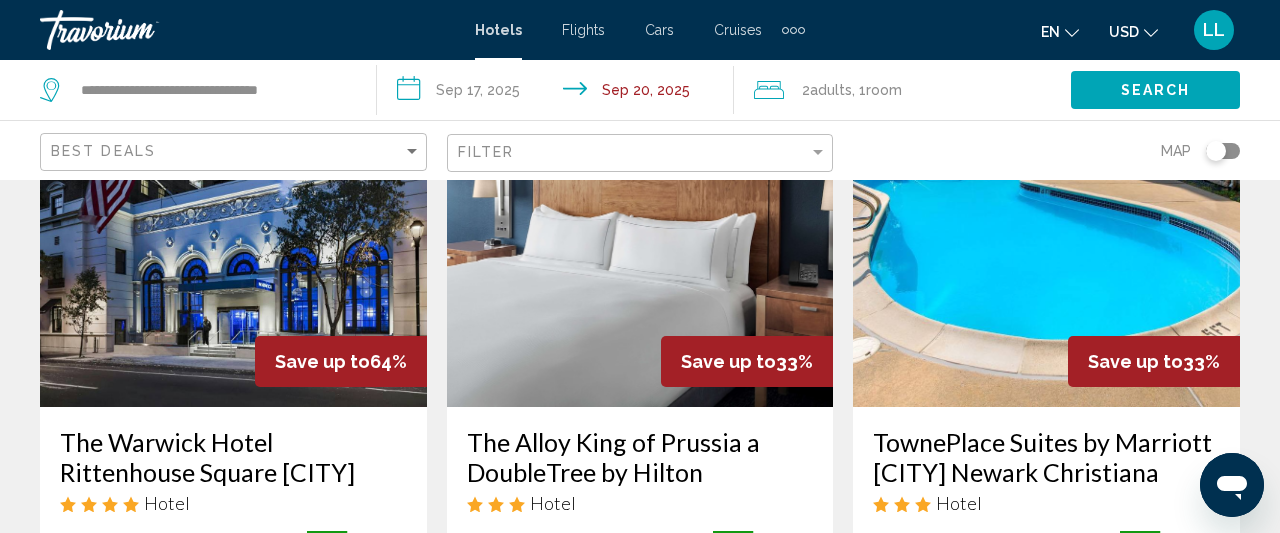 scroll, scrollTop: 158, scrollLeft: 0, axis: vertical 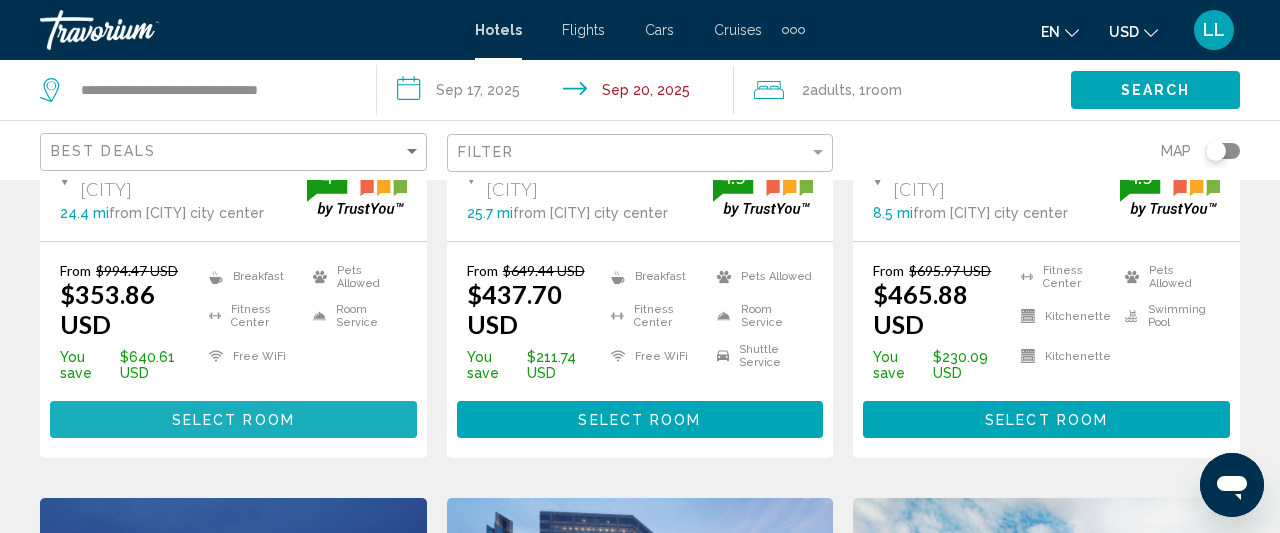 click on "Select Room" at bounding box center [233, 420] 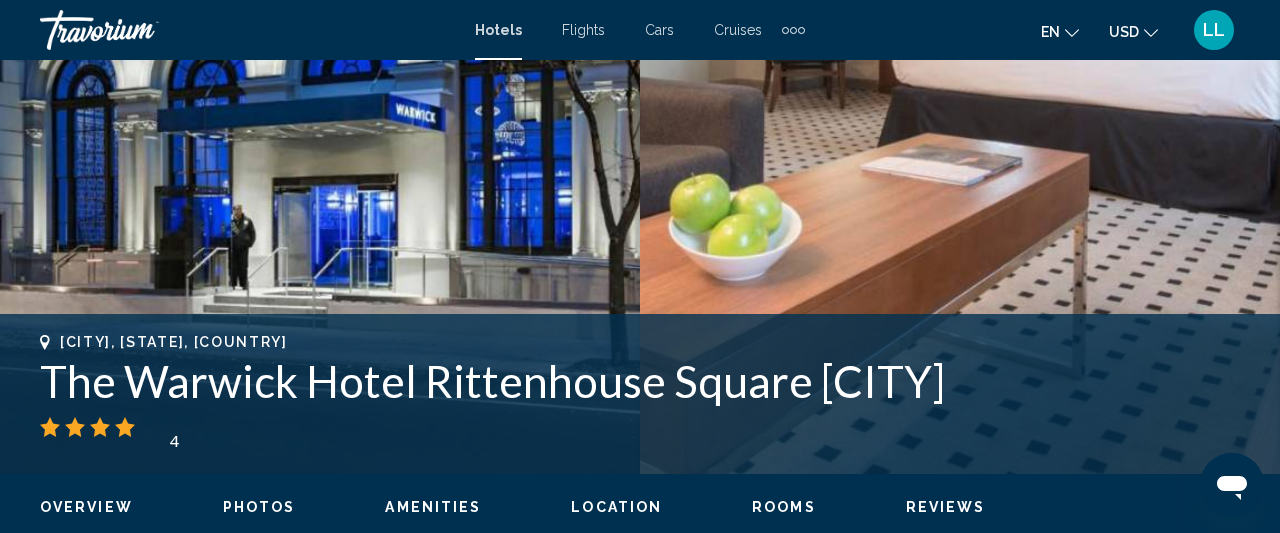 scroll, scrollTop: 268, scrollLeft: 0, axis: vertical 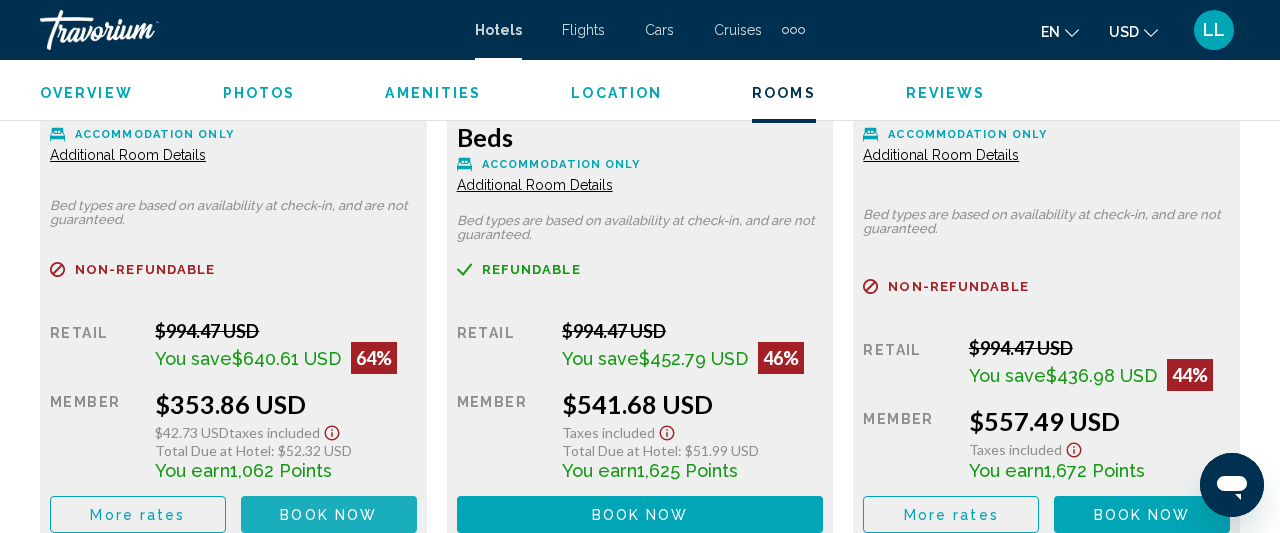 click on "Book now" at bounding box center [328, 515] 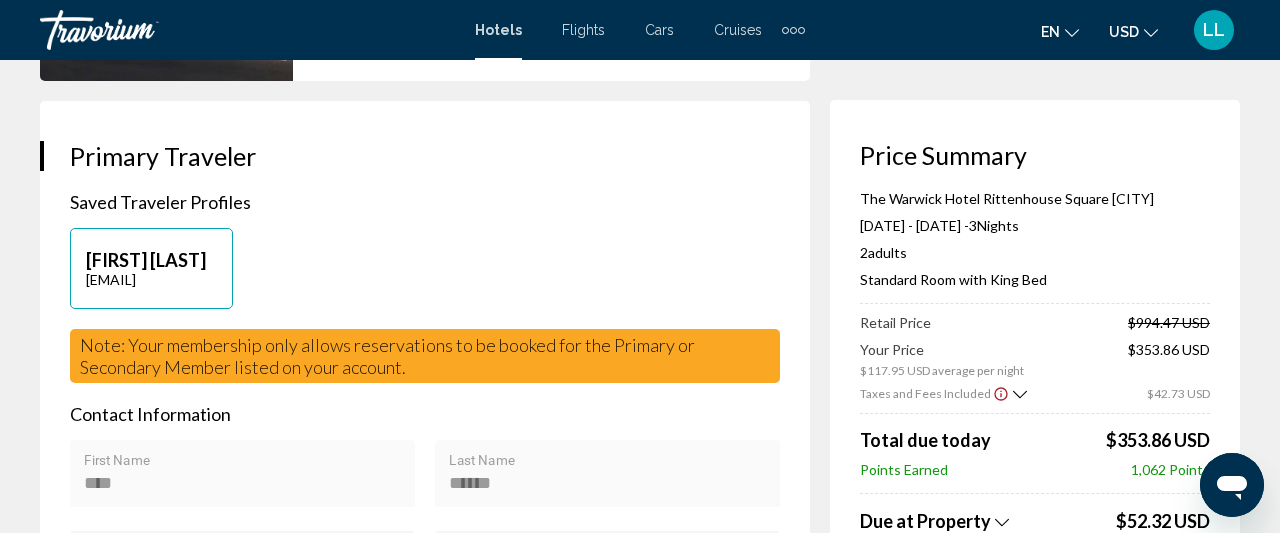 scroll, scrollTop: 440, scrollLeft: 0, axis: vertical 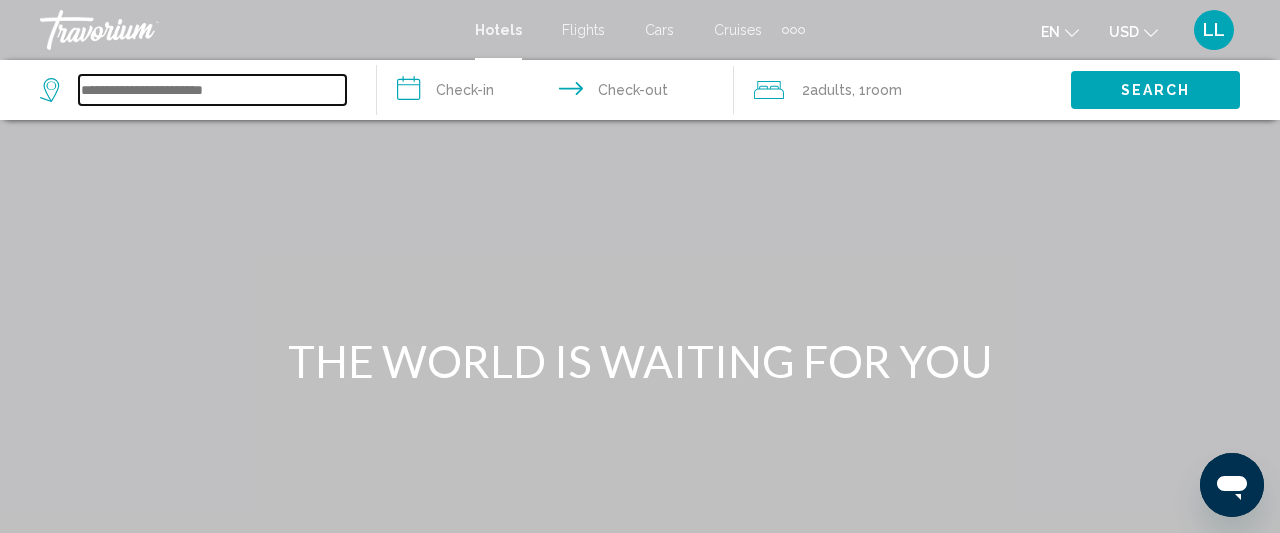 click at bounding box center [212, 90] 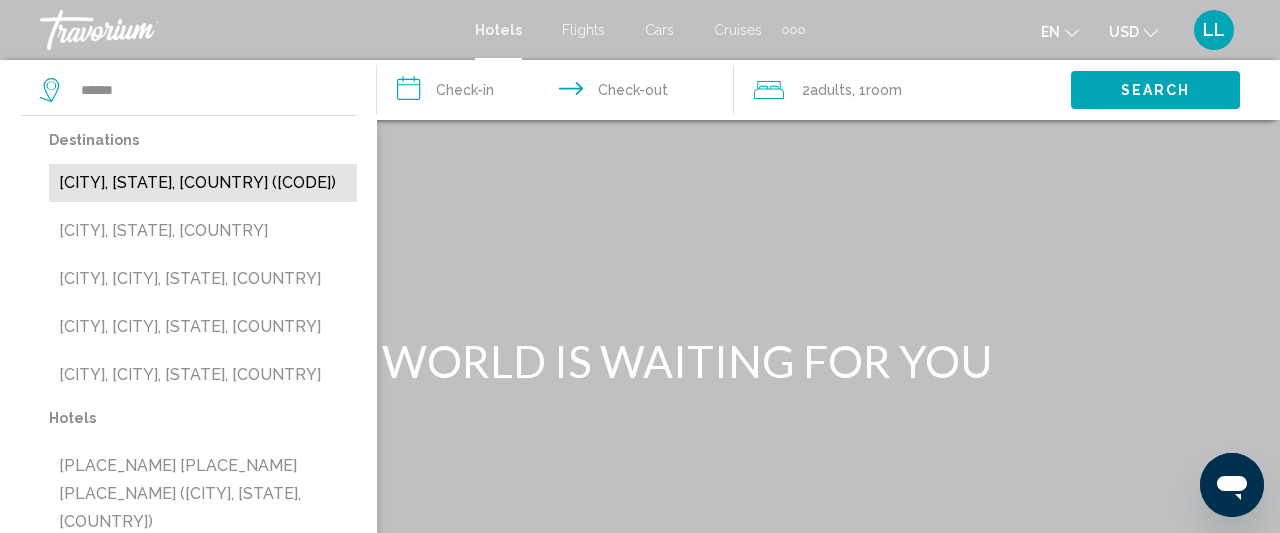 click on "[CITY], [STATE], [COUNTRY] ([CODE])" at bounding box center [203, 183] 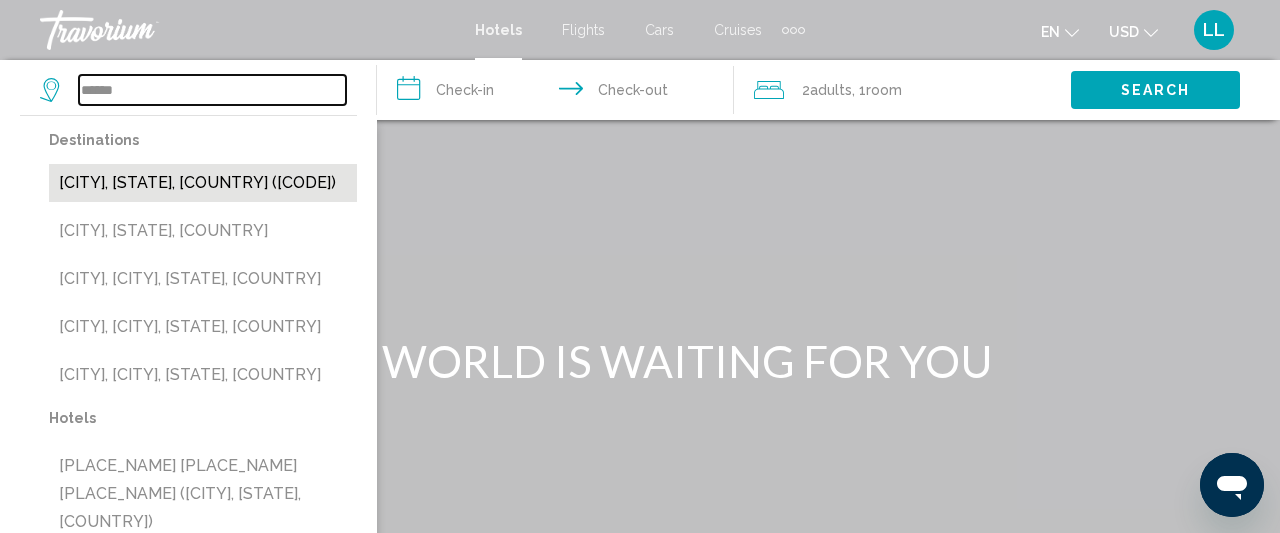 type on "**********" 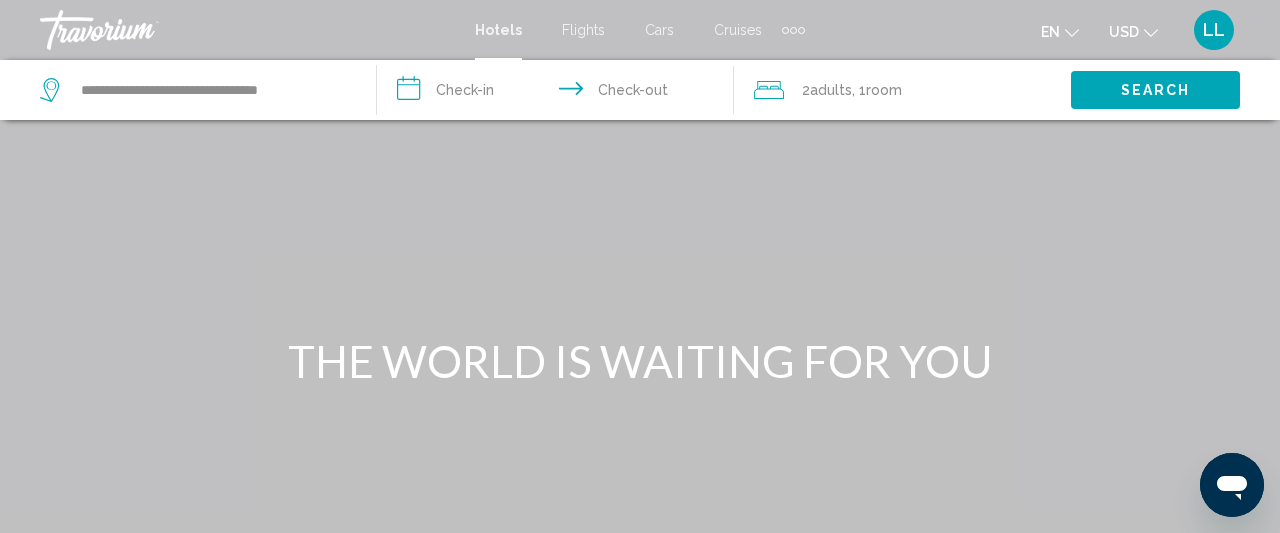 click on "**********" at bounding box center [559, 93] 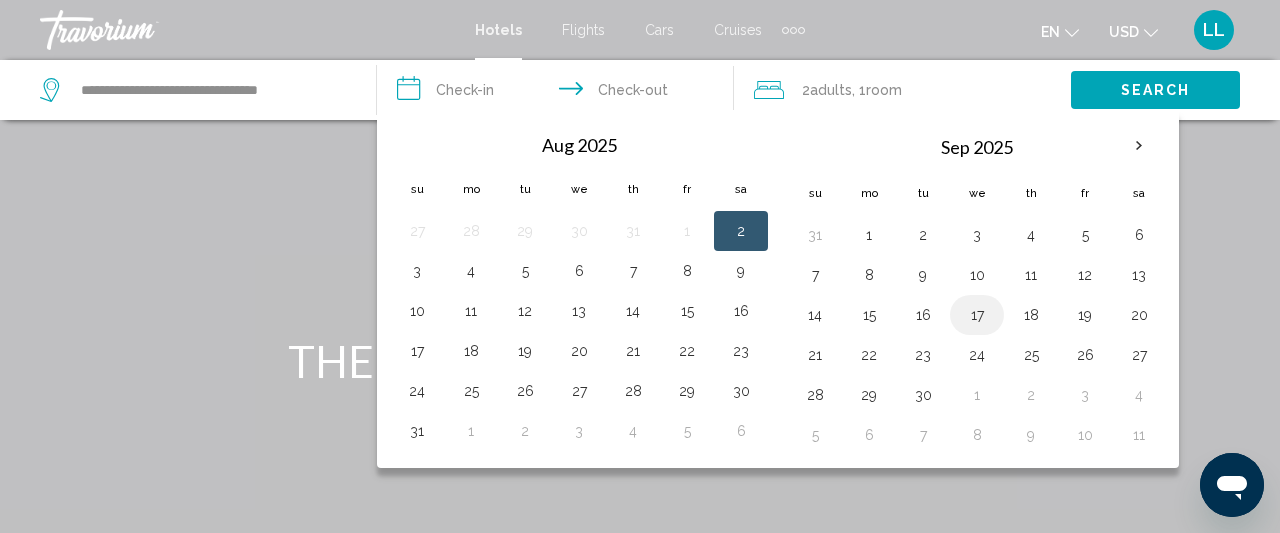 click on "17" at bounding box center (977, 315) 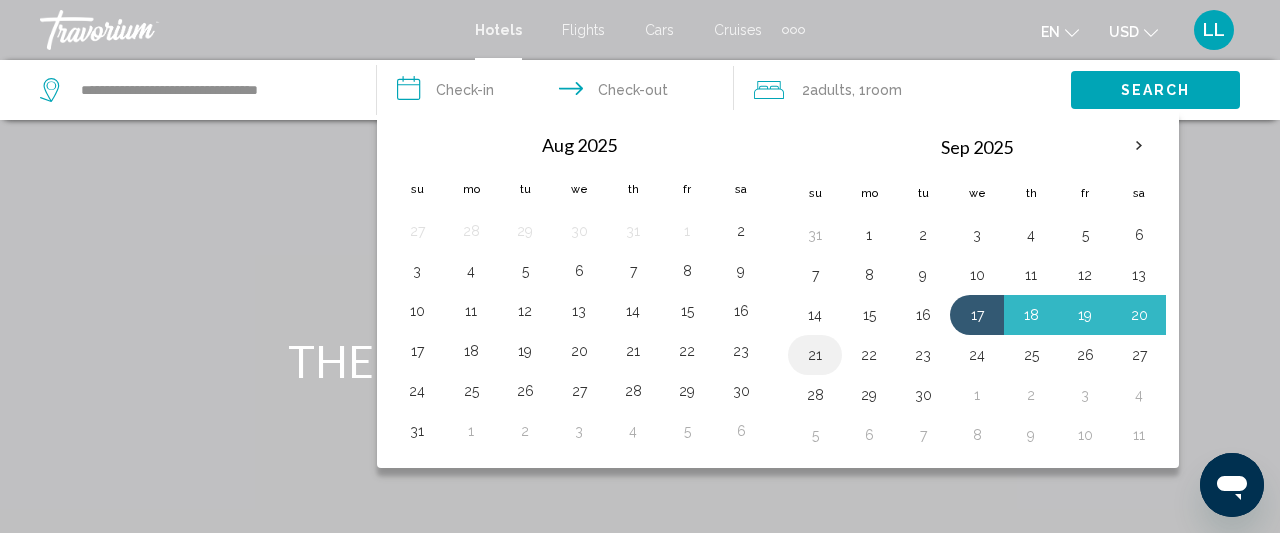 click on "21" at bounding box center (815, 355) 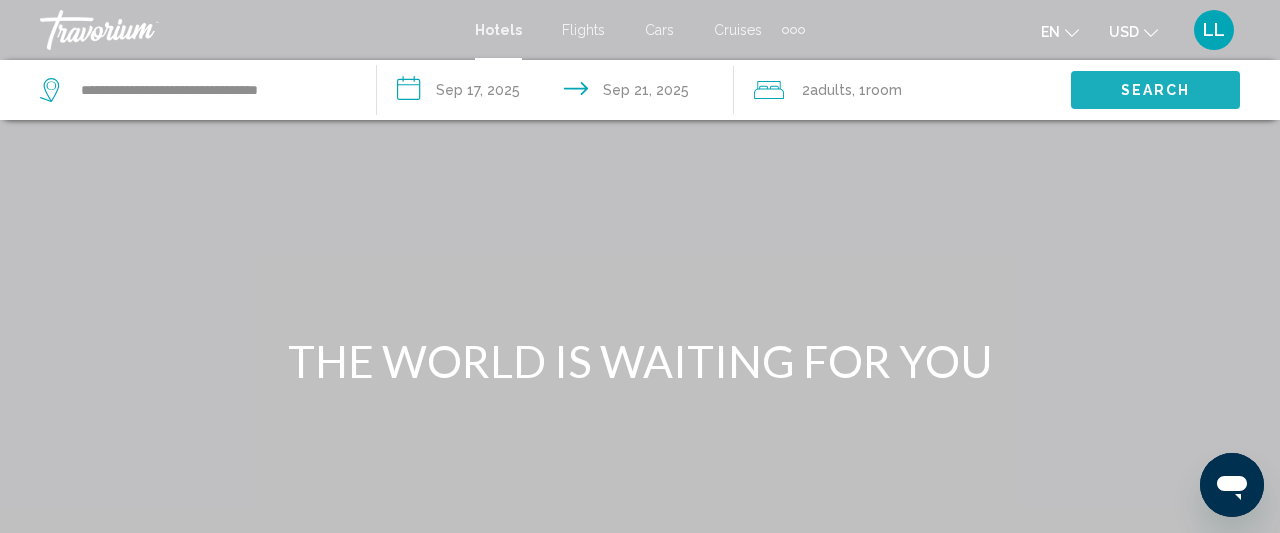 click on "Search" at bounding box center (1155, 89) 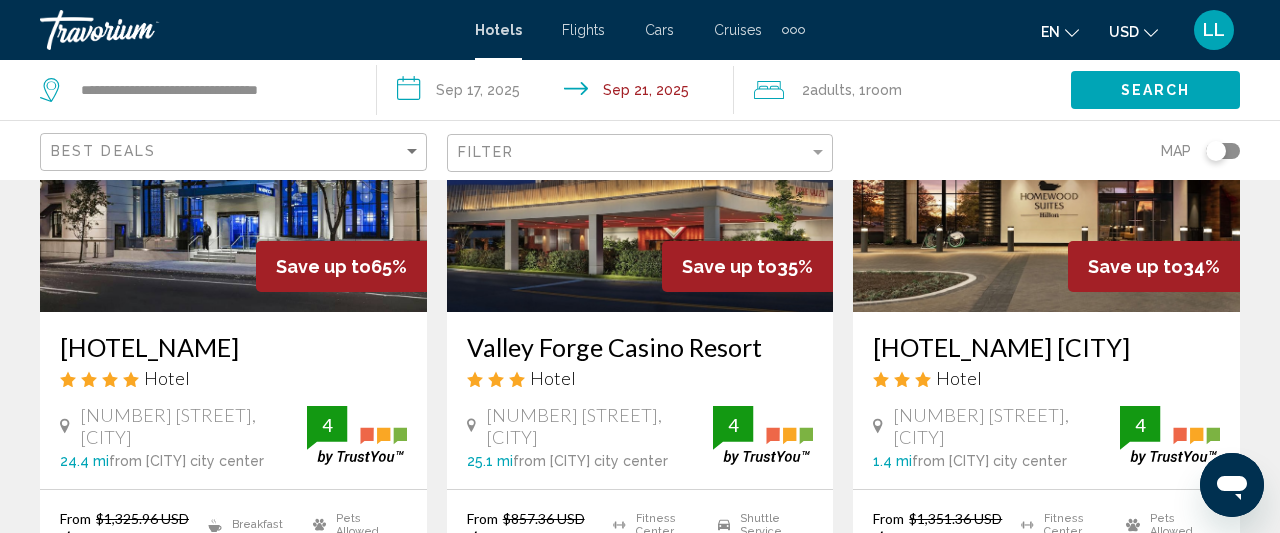 scroll, scrollTop: 263, scrollLeft: 0, axis: vertical 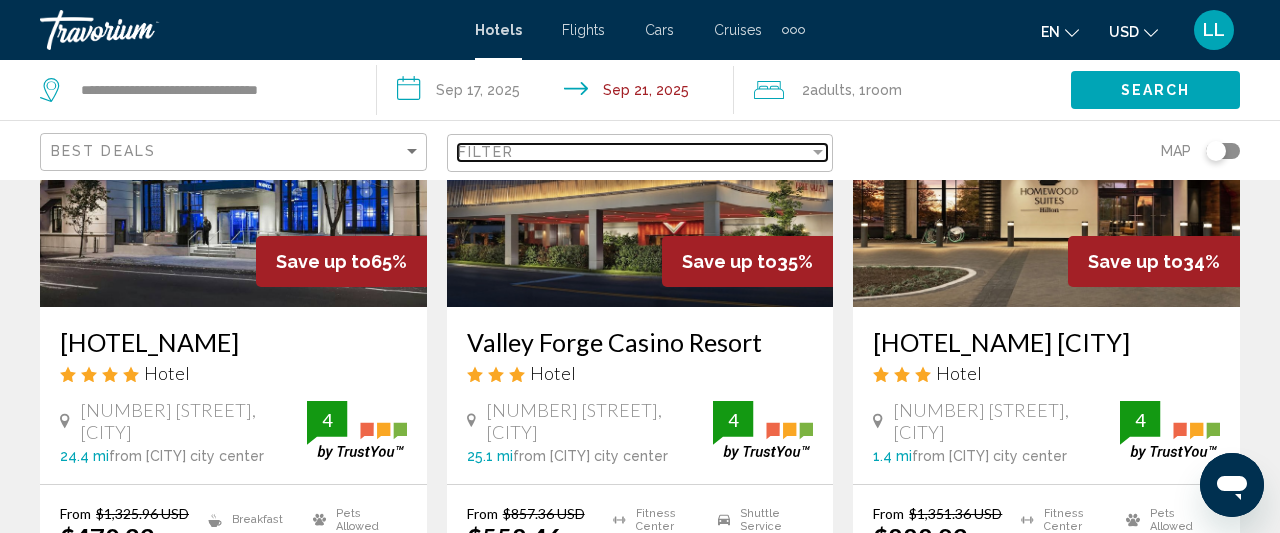 click at bounding box center (818, 152) 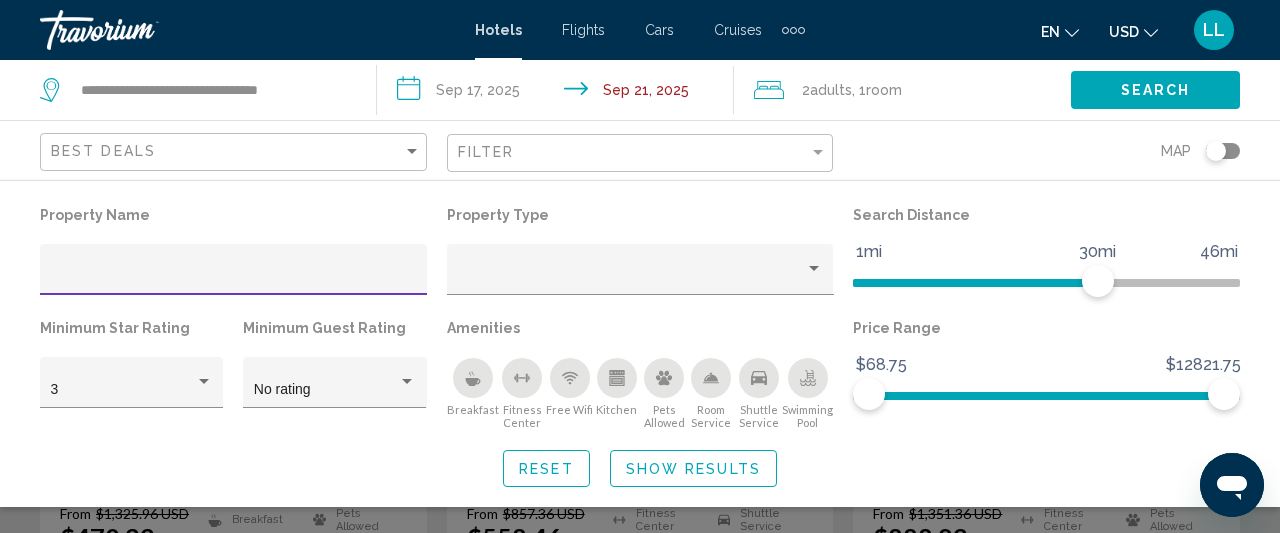 click at bounding box center (234, 277) 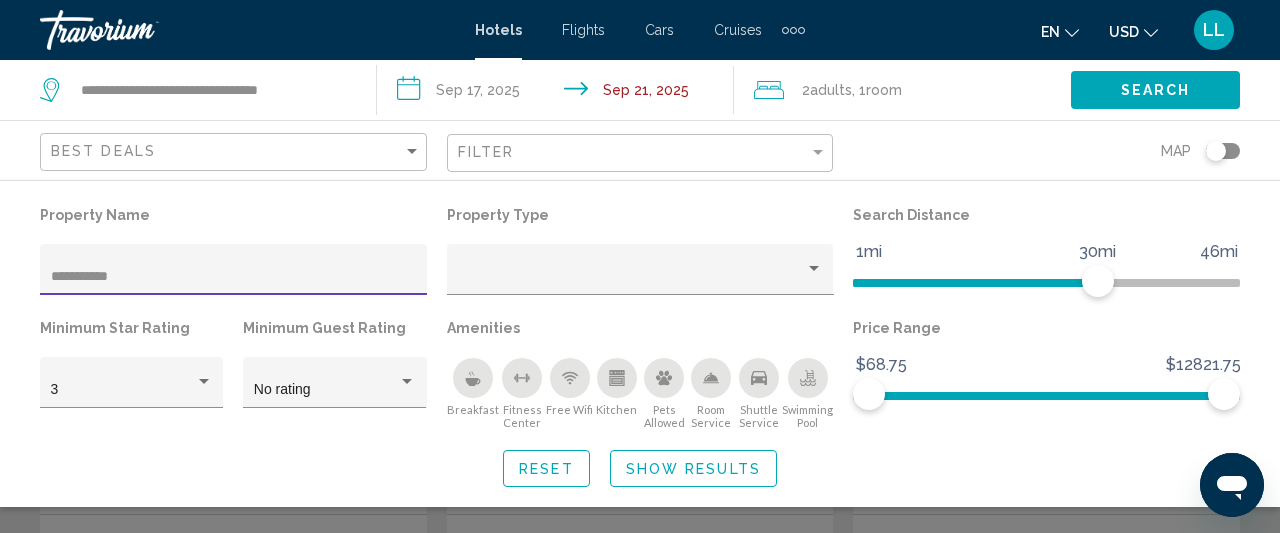scroll, scrollTop: 6, scrollLeft: 0, axis: vertical 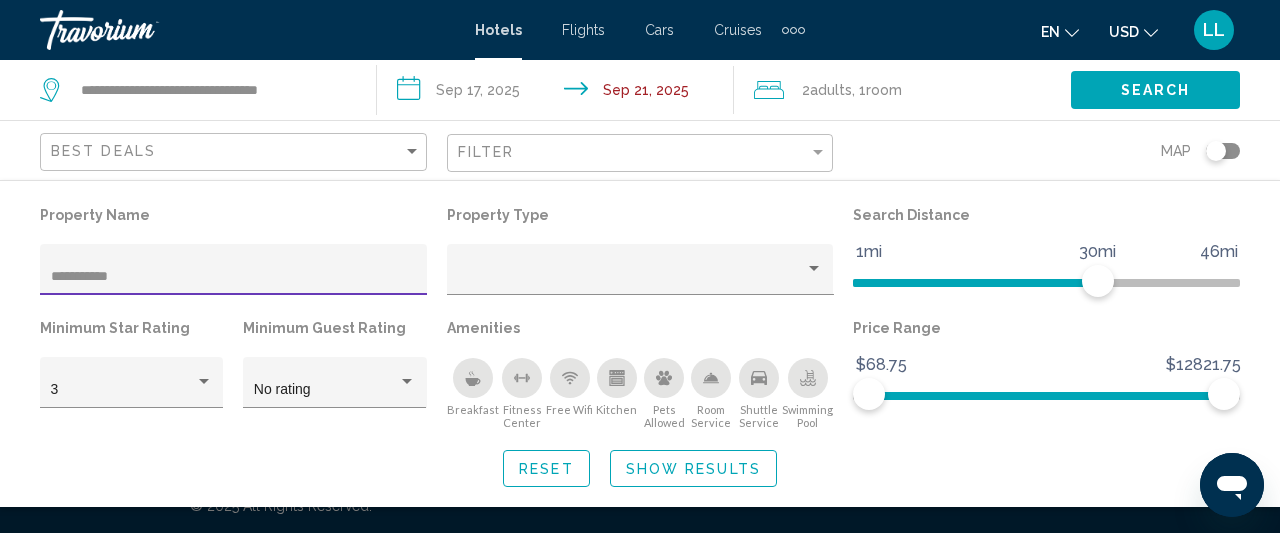 type on "**********" 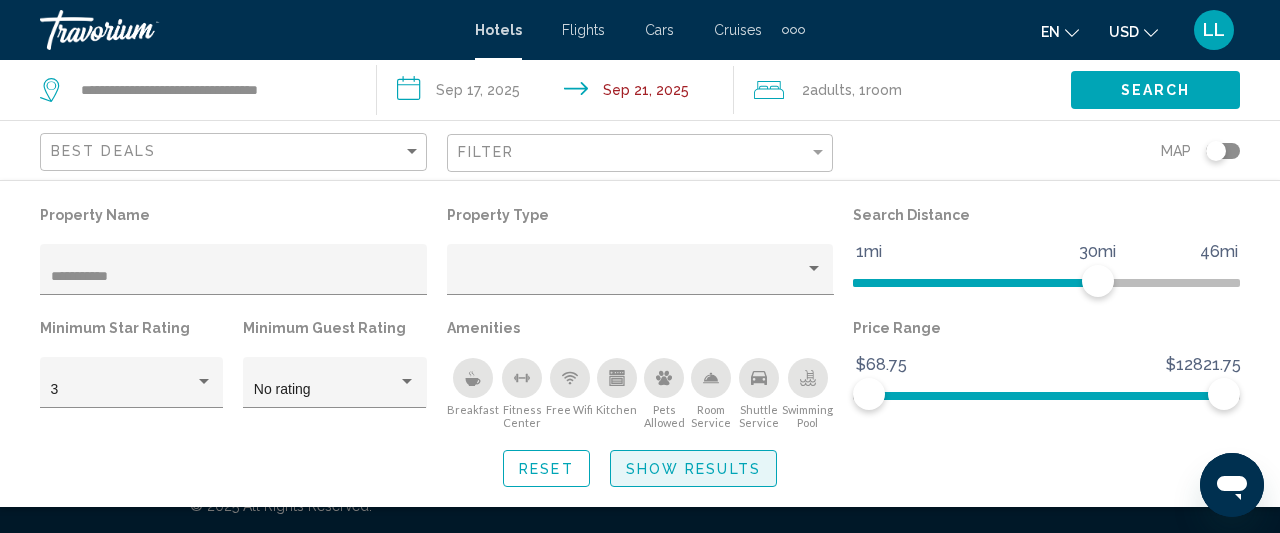 click on "Show Results" 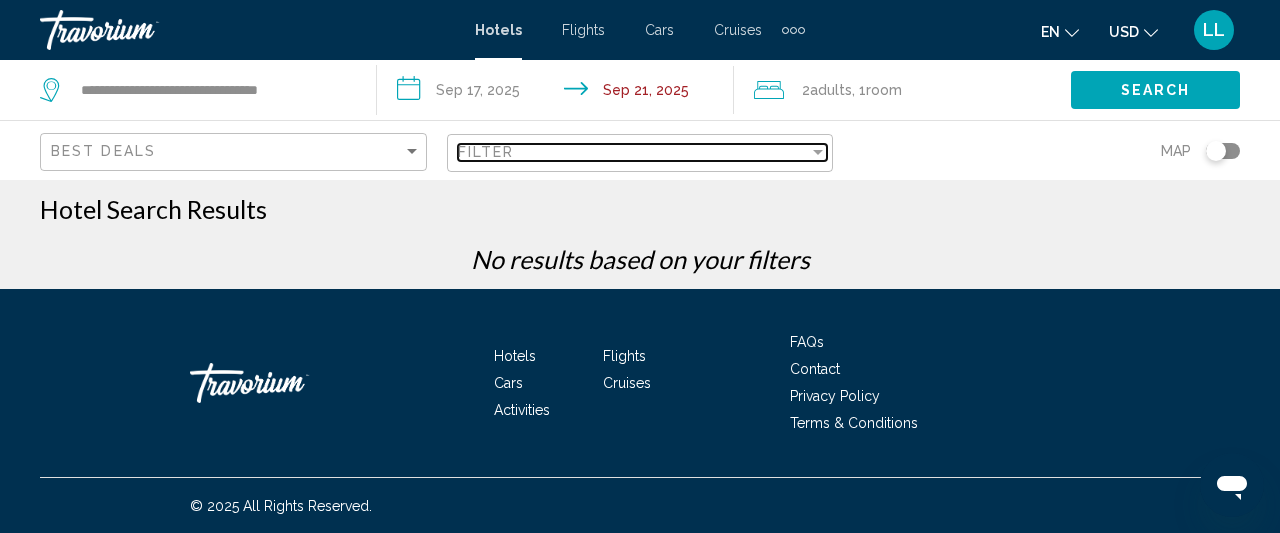 click on "Filter" at bounding box center (634, 152) 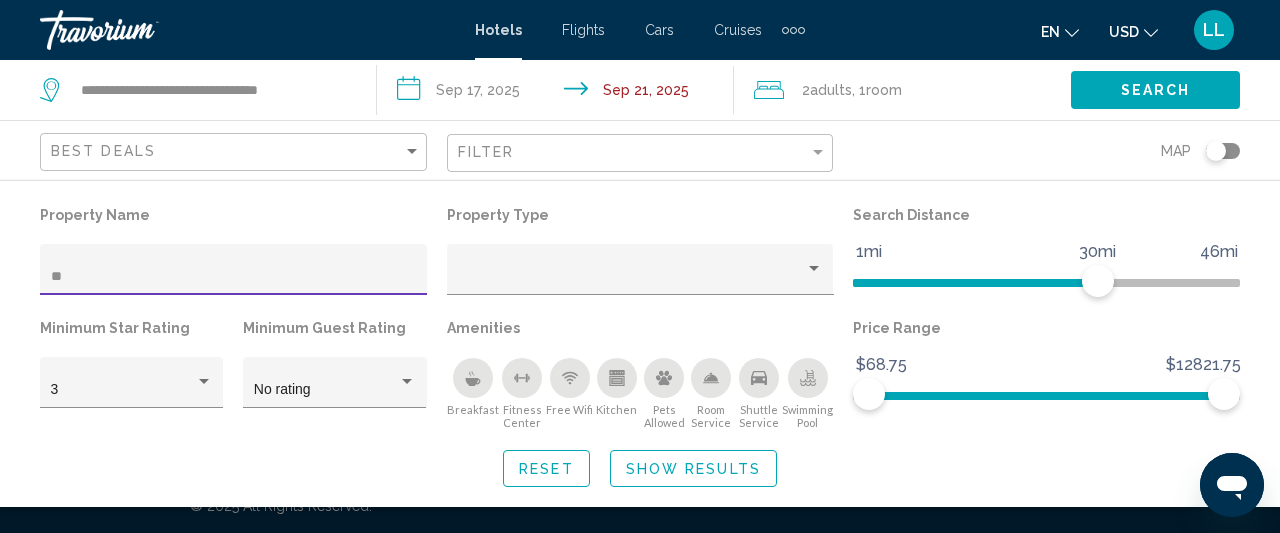 type on "*" 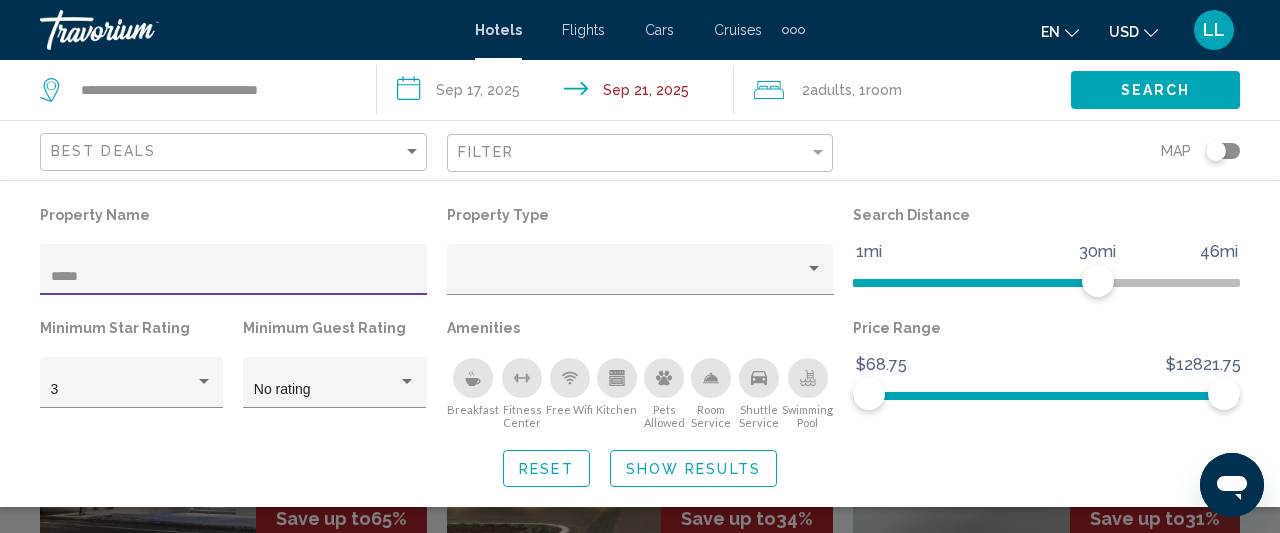 type on "******" 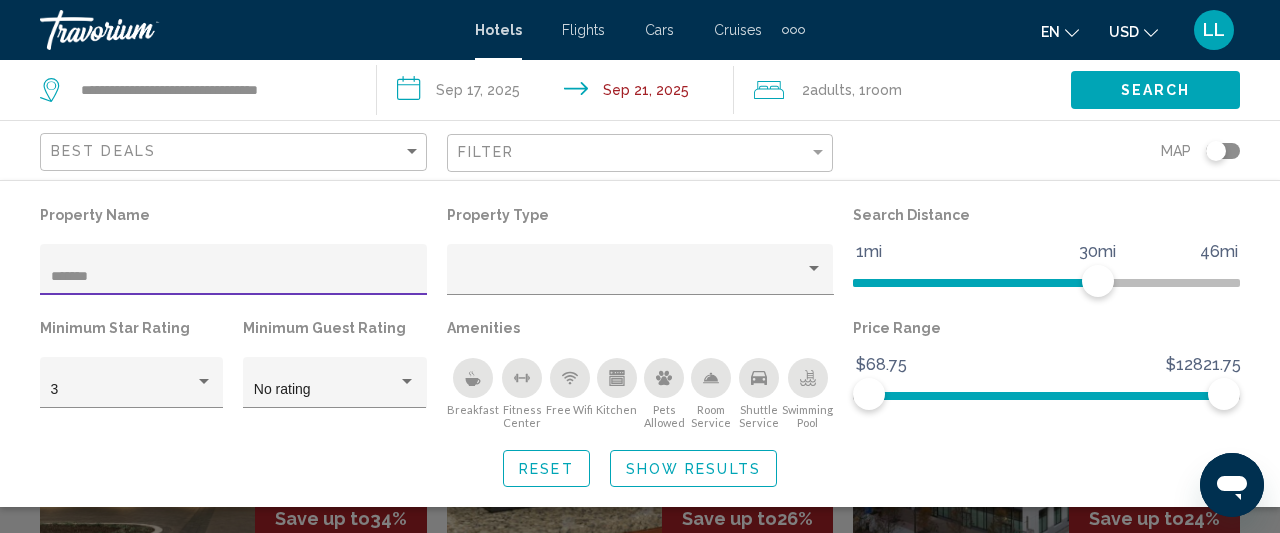 type on "******" 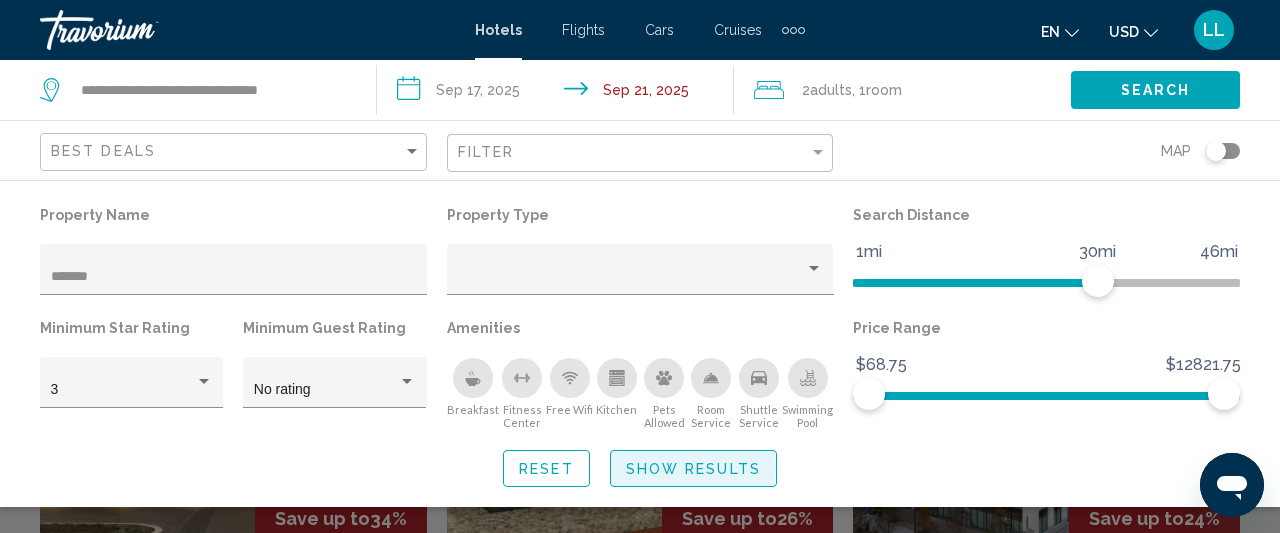 click on "Show Results" 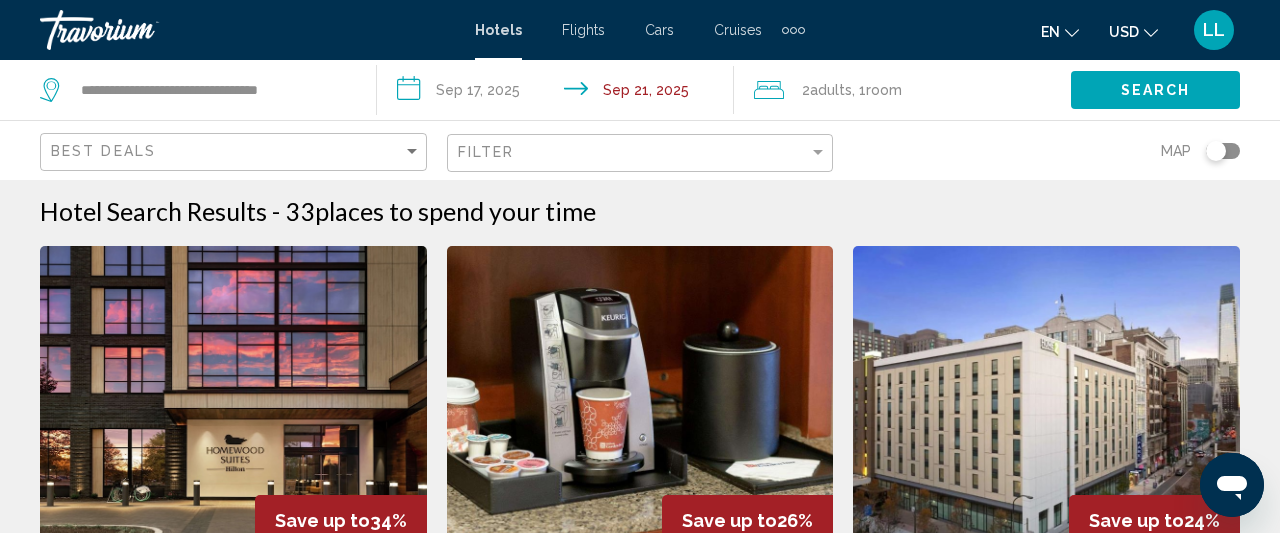 scroll, scrollTop: 0, scrollLeft: 0, axis: both 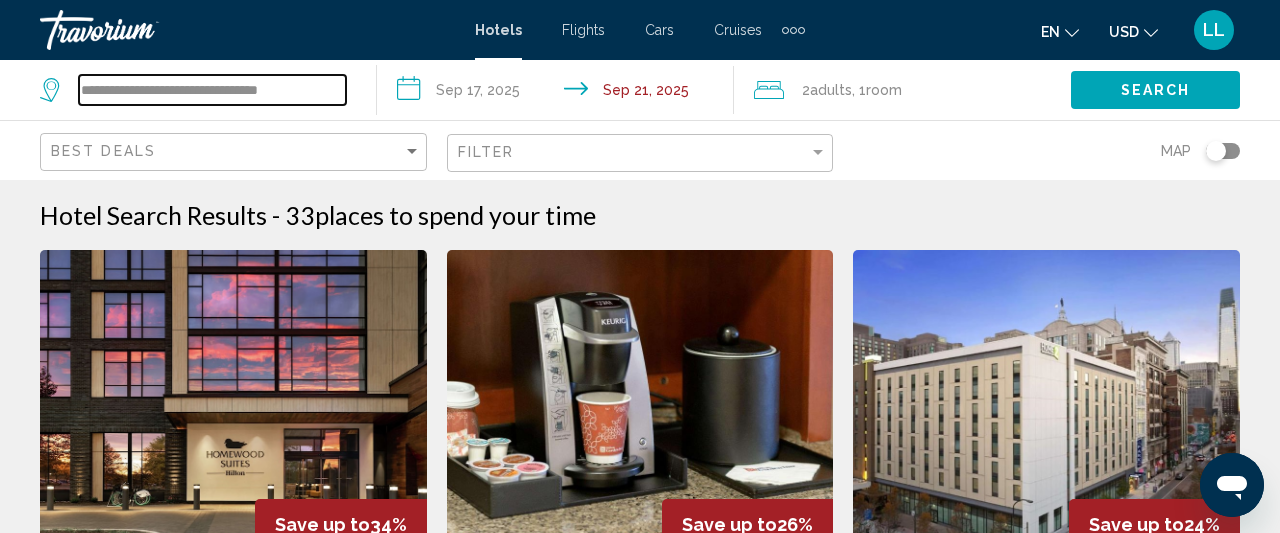 click on "**********" at bounding box center (212, 90) 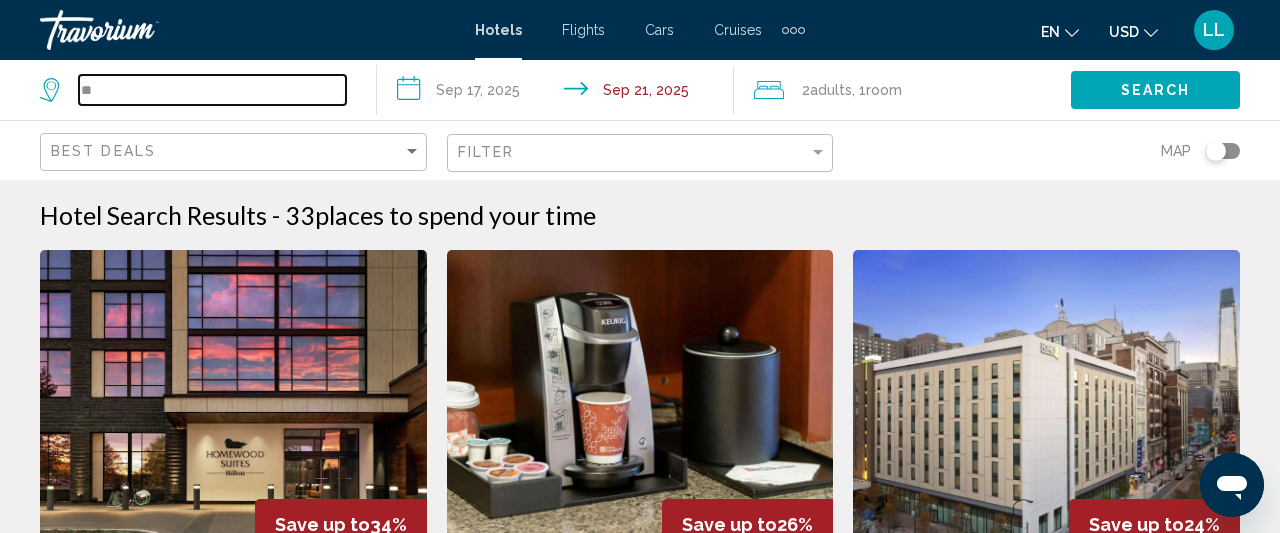 type on "*" 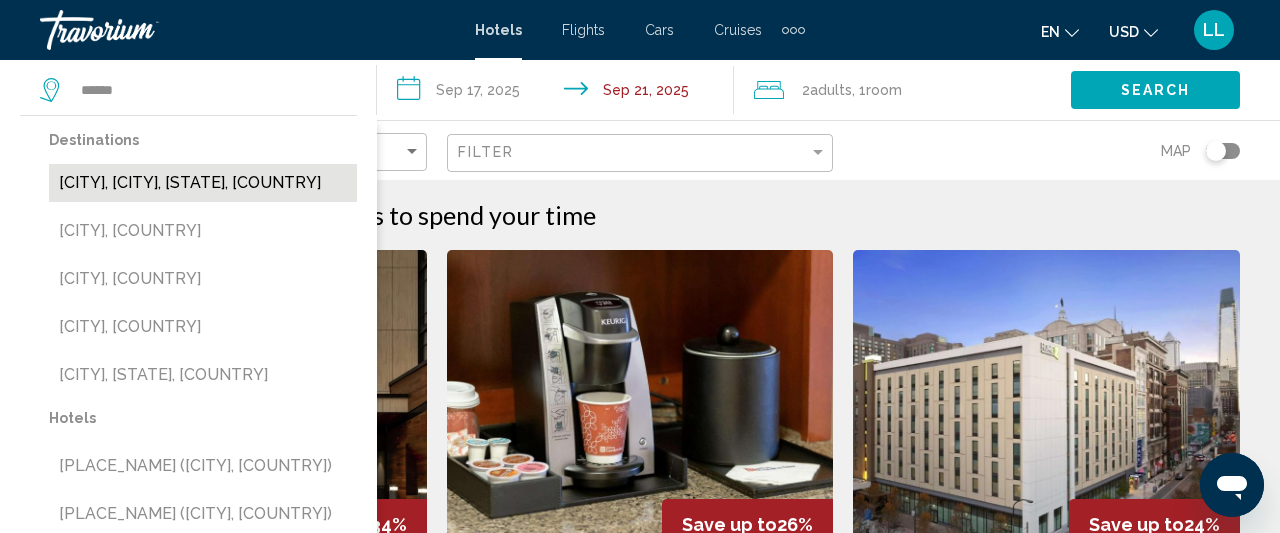 click on "[CITY], [CITY], [STATE], [COUNTRY]" at bounding box center (203, 183) 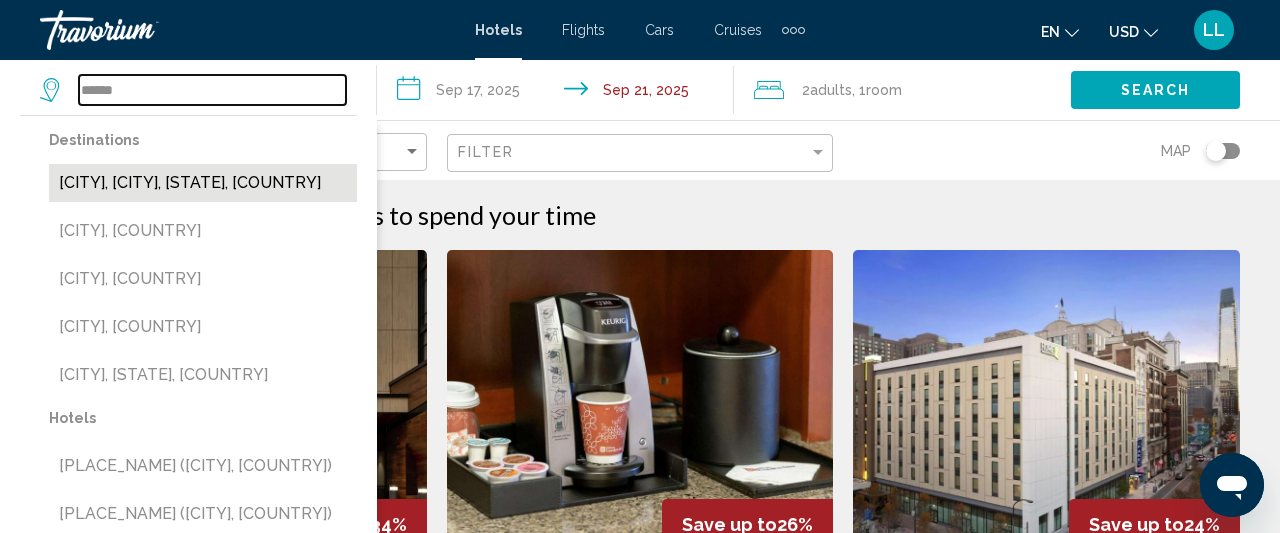 type on "**********" 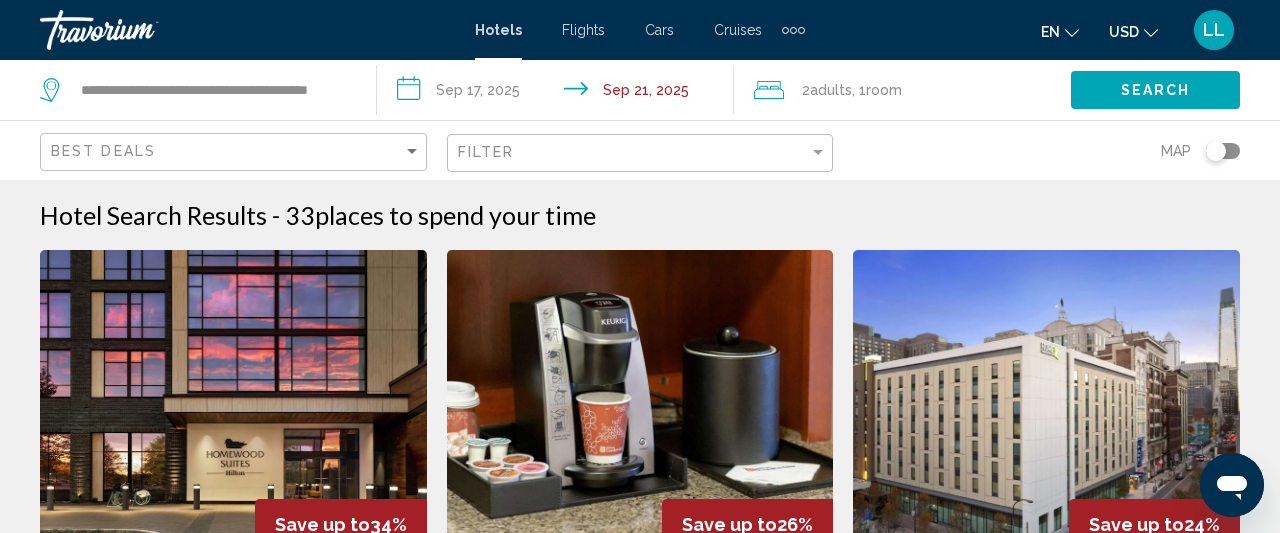 click on "**********" at bounding box center [559, 93] 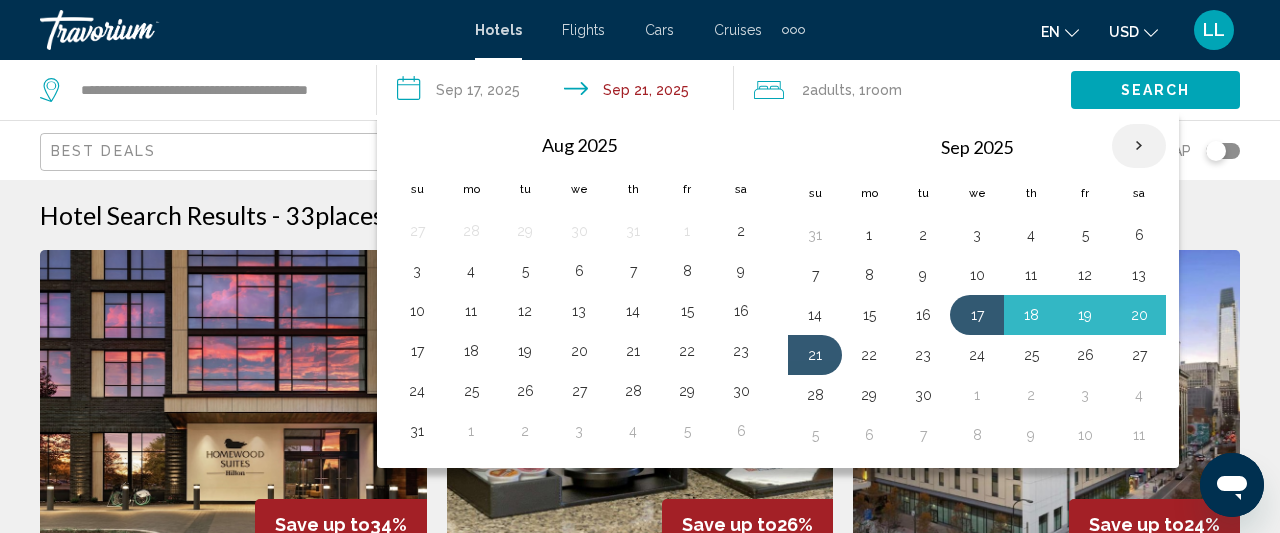 click at bounding box center [1139, 146] 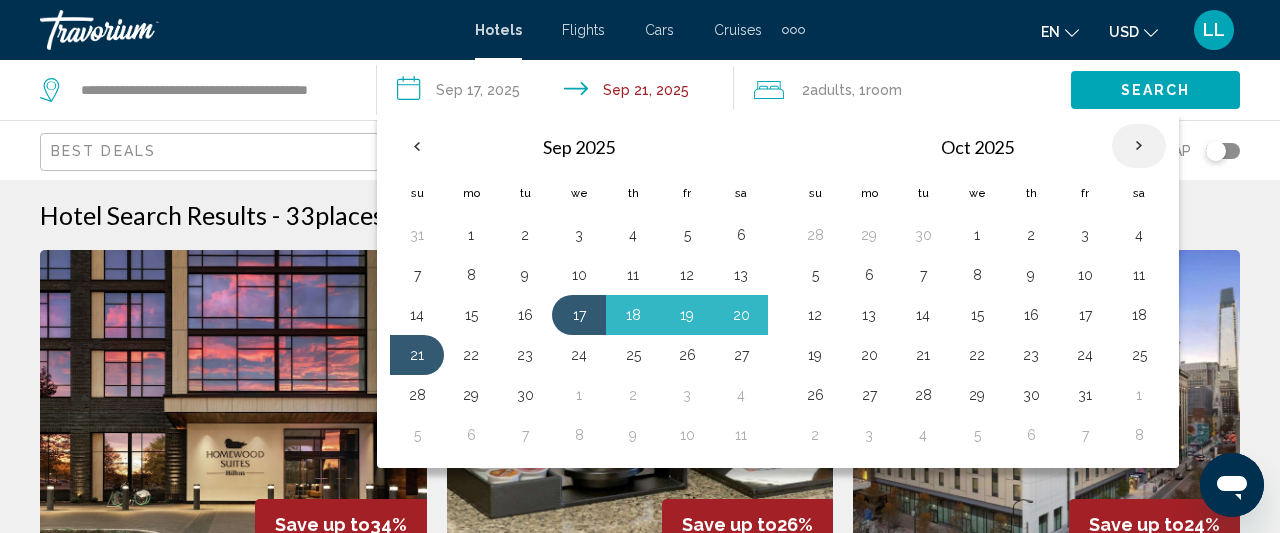 click at bounding box center [1139, 146] 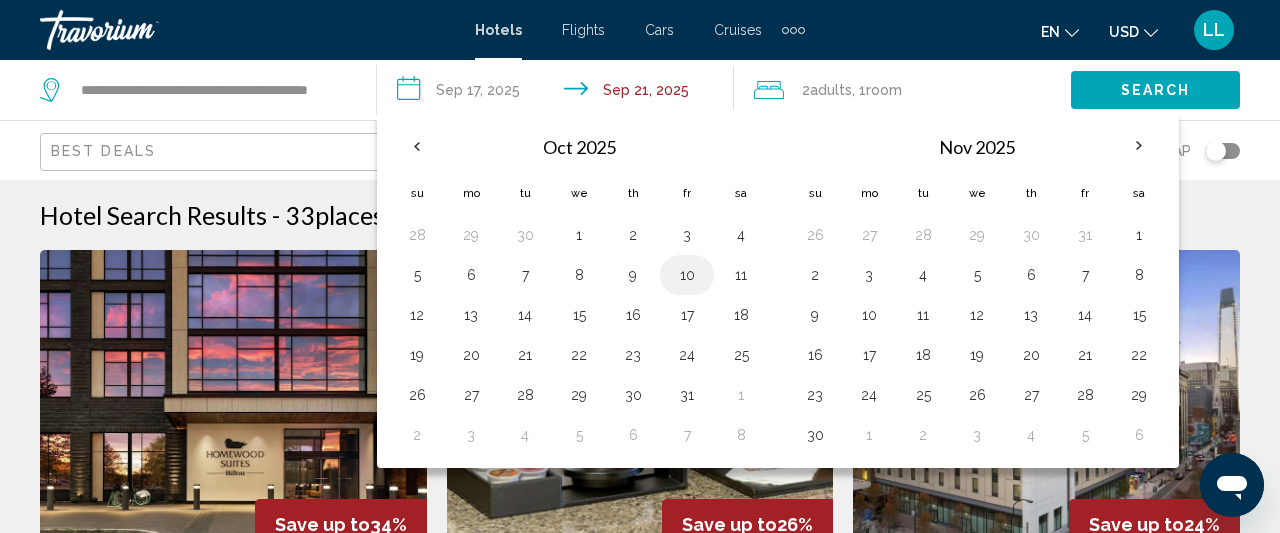 click on "10" at bounding box center [687, 275] 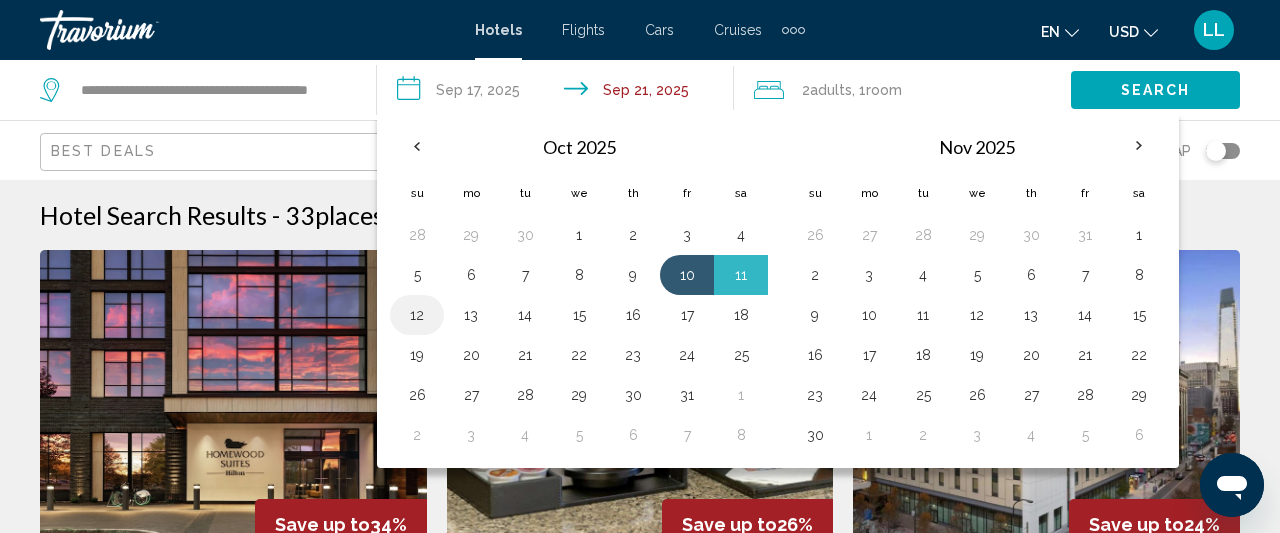click on "12" at bounding box center [417, 315] 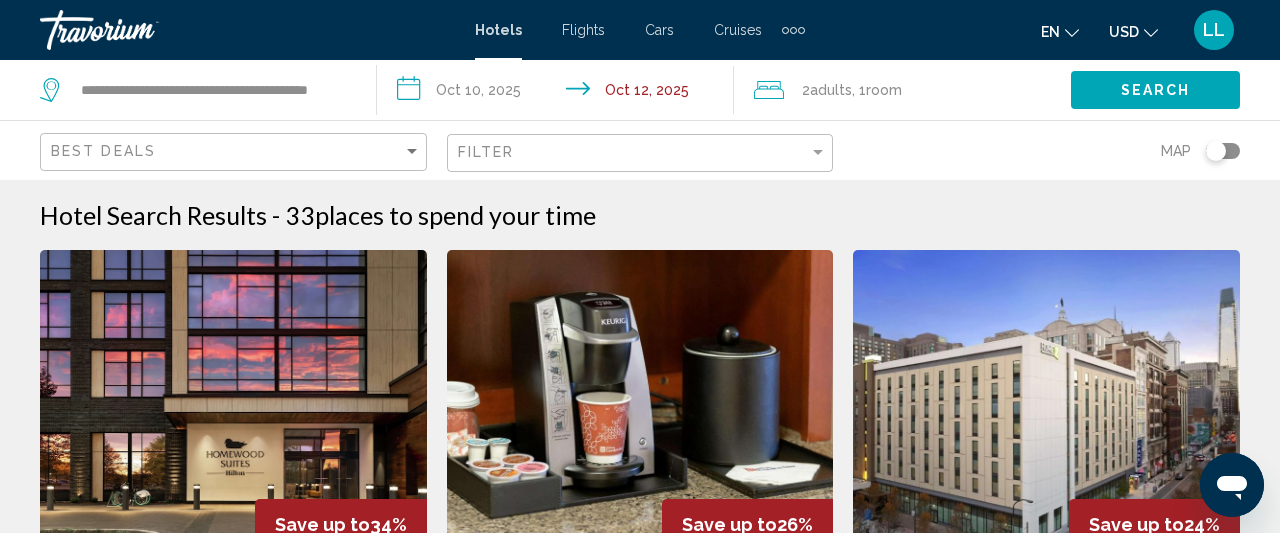 click on "Search" 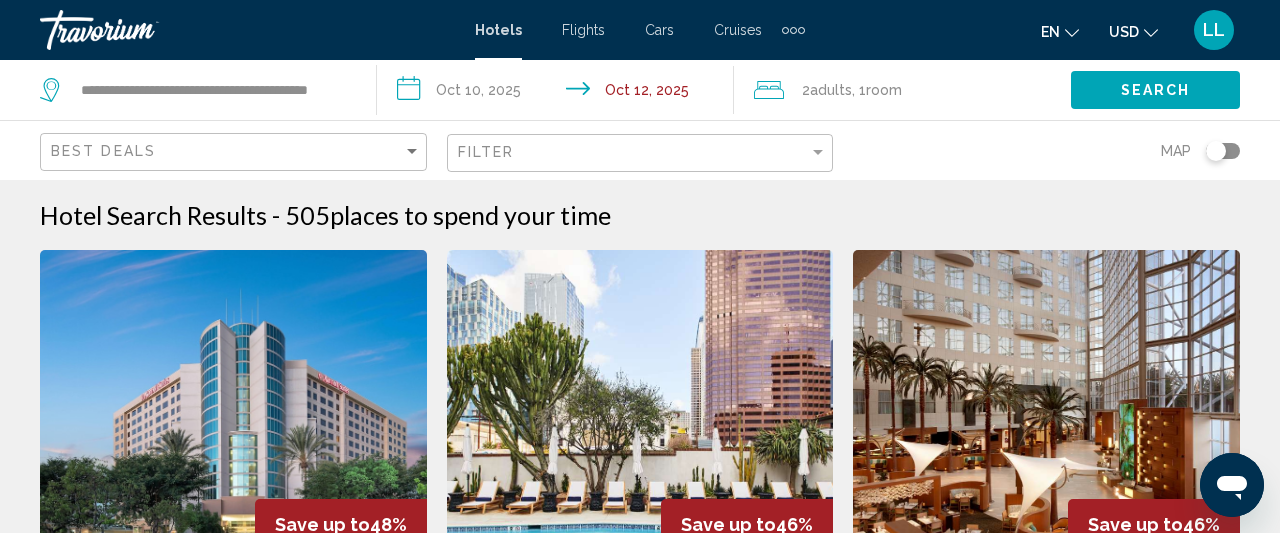 type 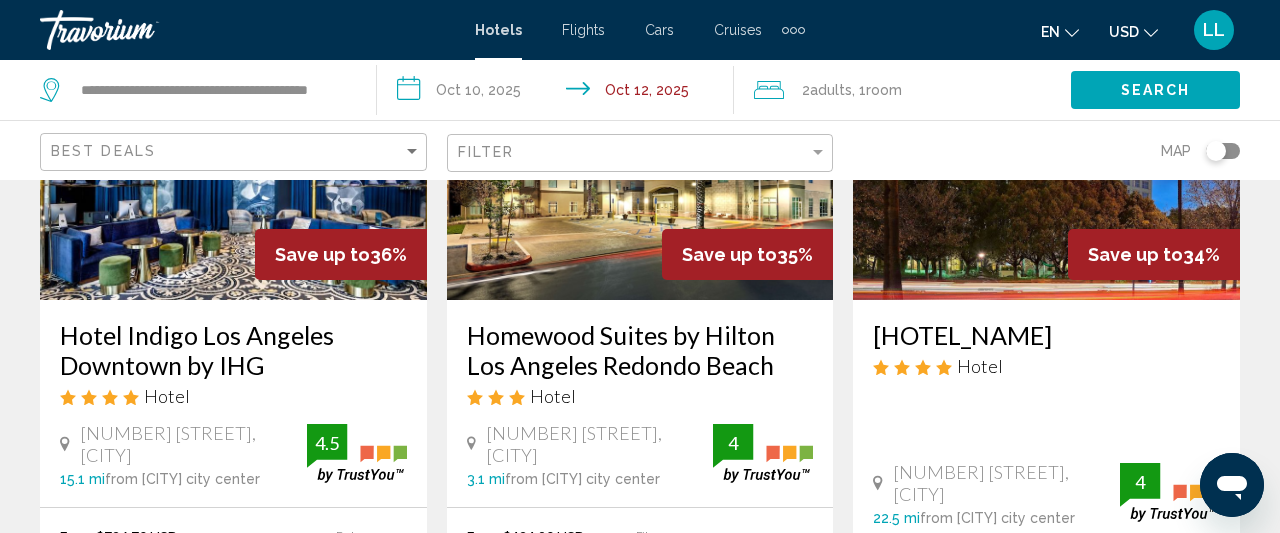 scroll, scrollTop: 2560, scrollLeft: 0, axis: vertical 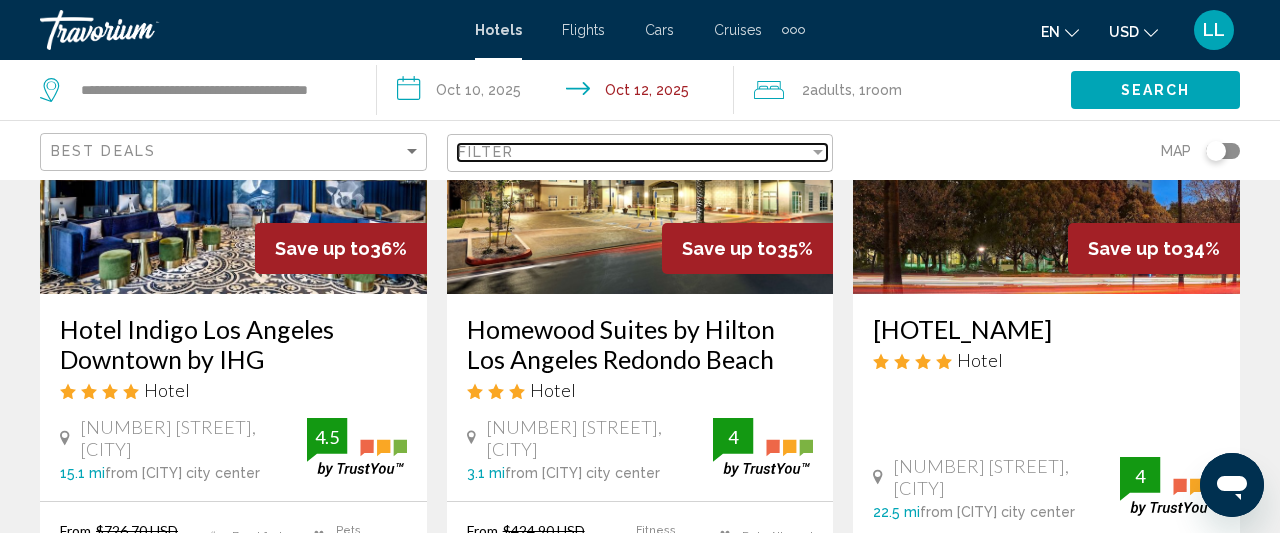 click on "Filter" at bounding box center [634, 152] 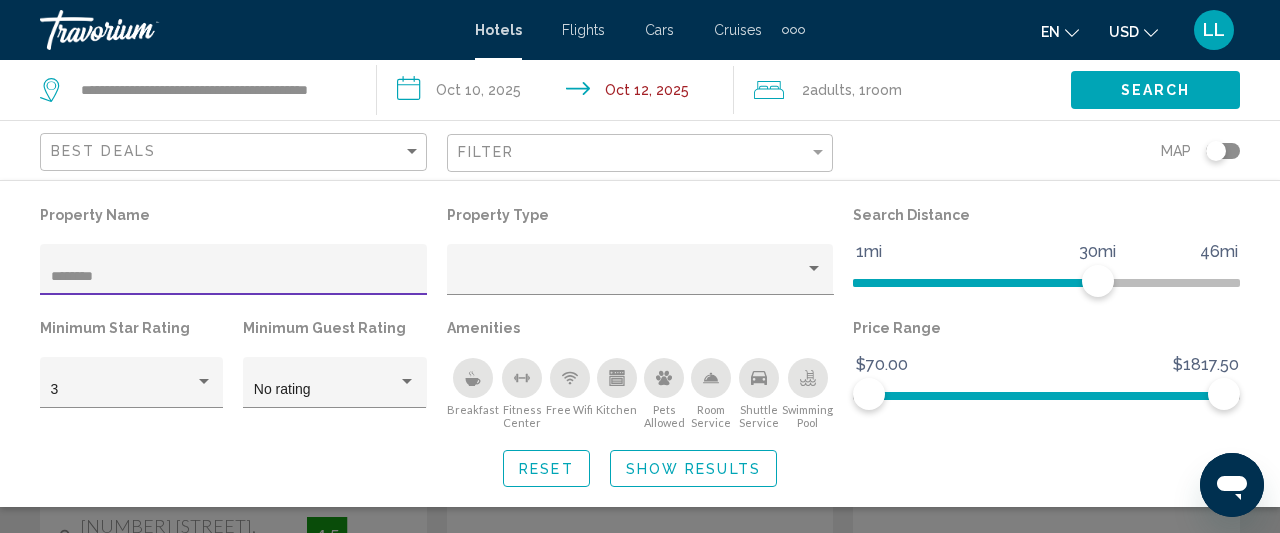 type on "********" 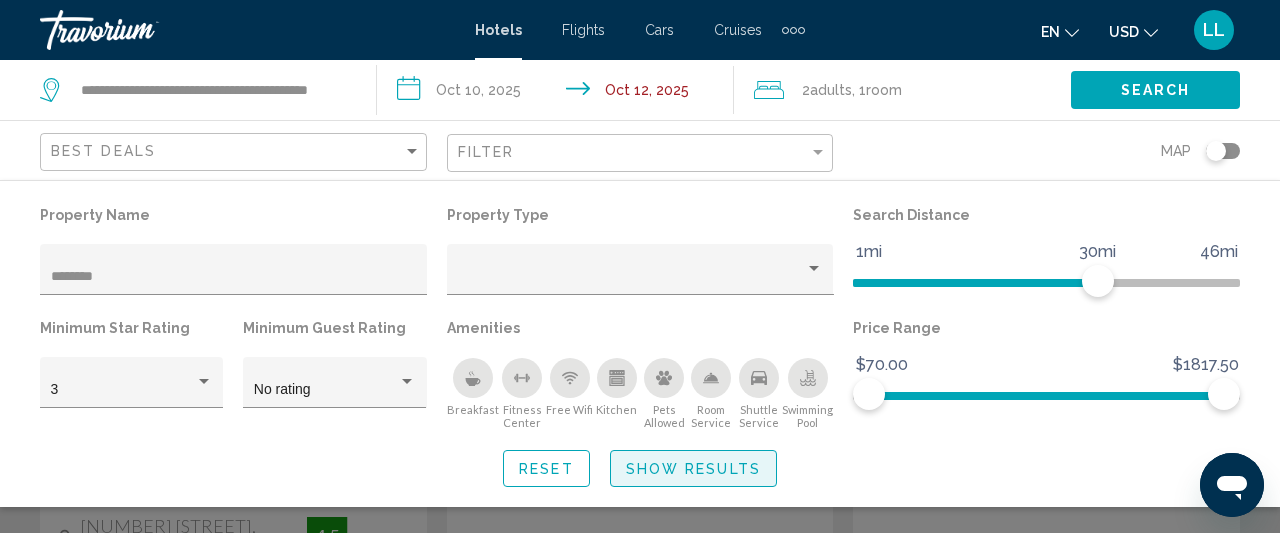 click on "Show Results" 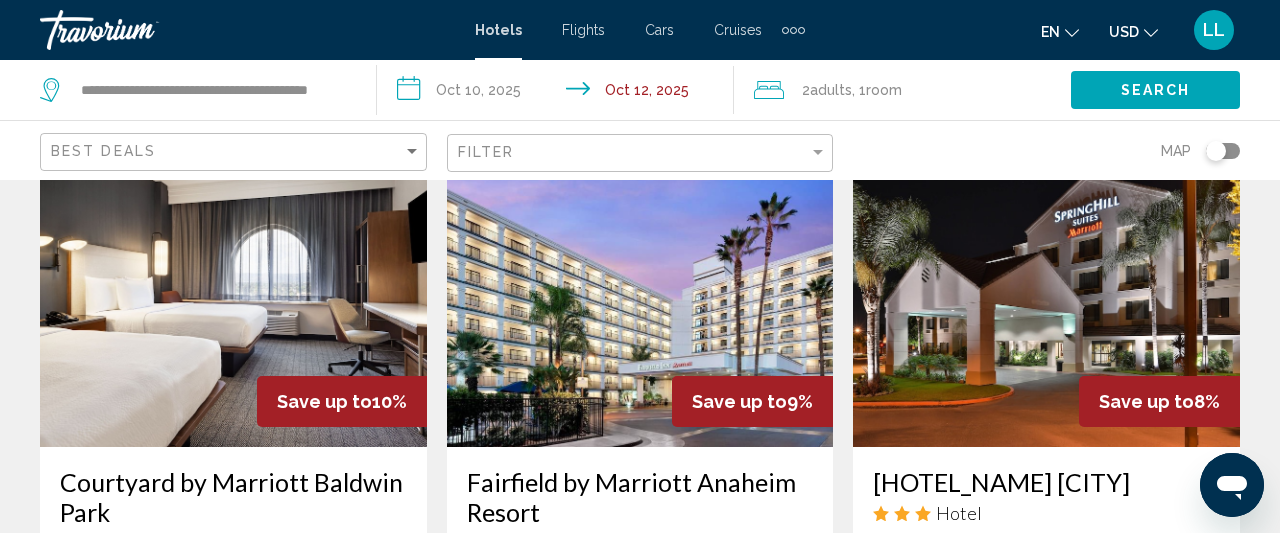 scroll, scrollTop: 1720, scrollLeft: 0, axis: vertical 